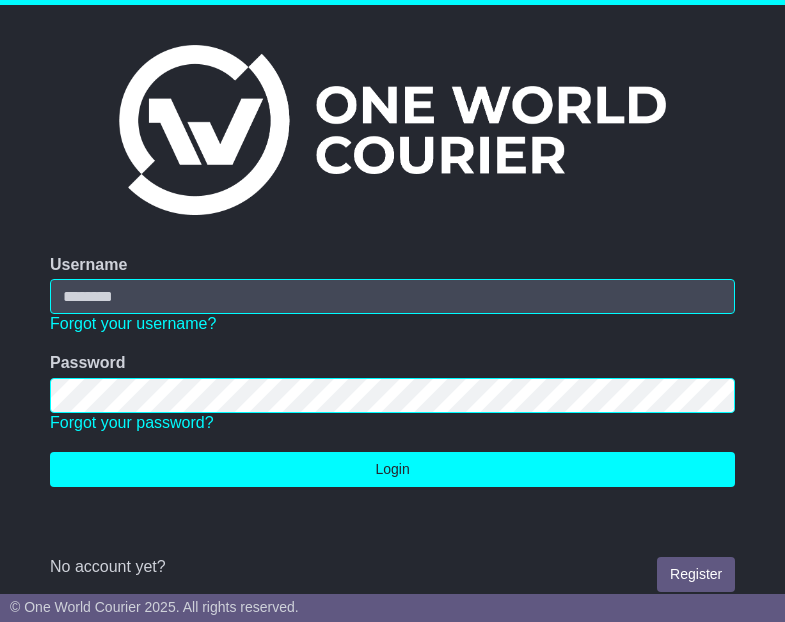 scroll, scrollTop: 0, scrollLeft: 0, axis: both 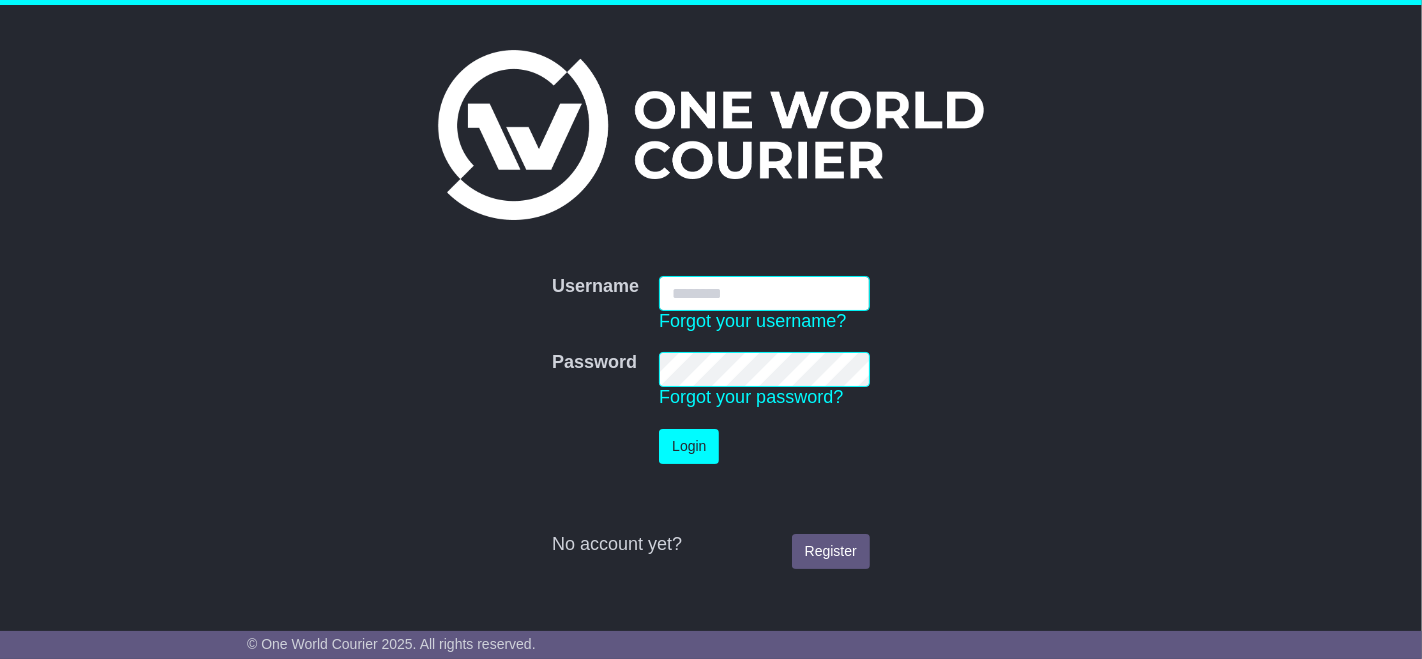 type on "**********" 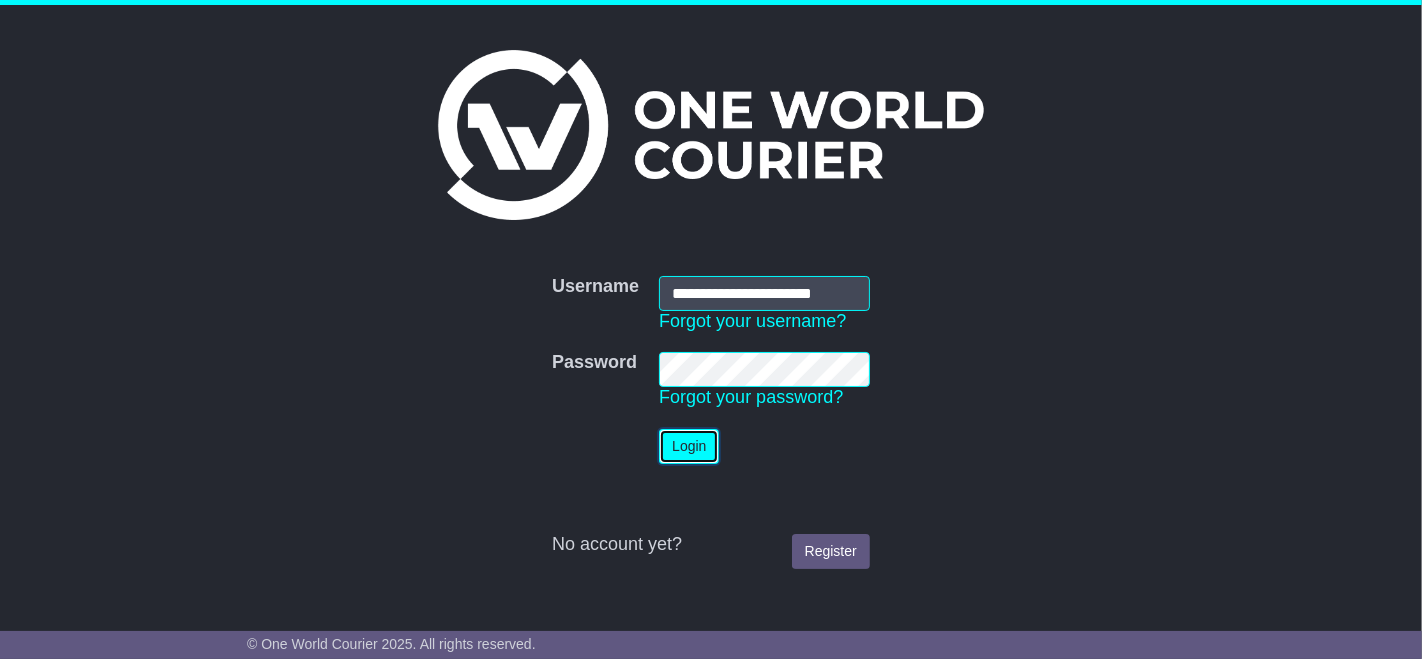 click on "Login" at bounding box center (689, 446) 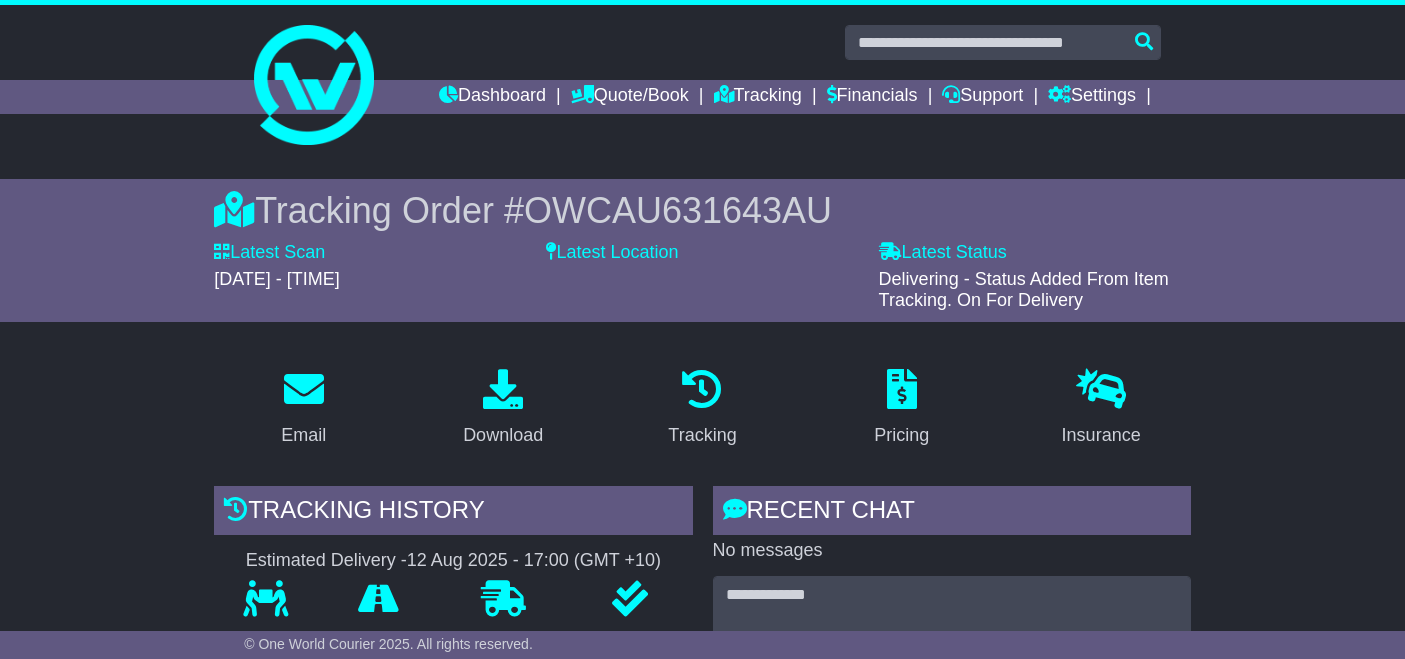 scroll, scrollTop: 0, scrollLeft: 0, axis: both 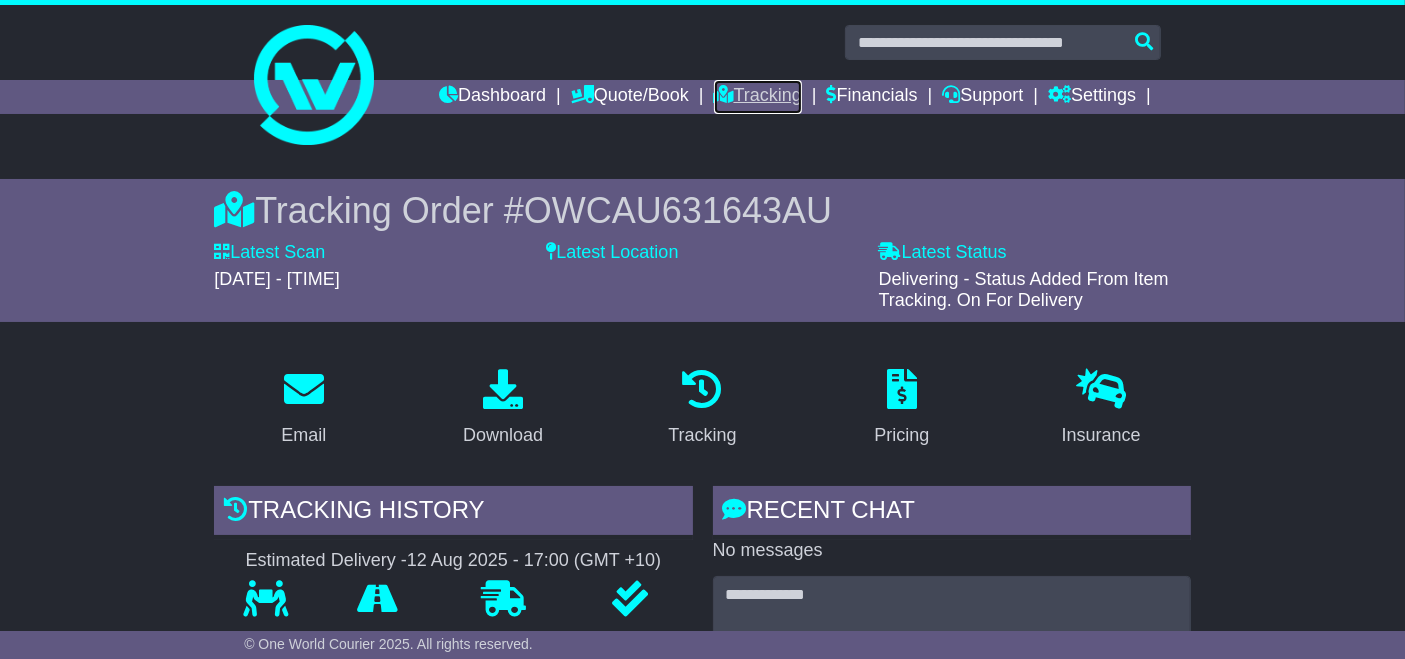 click on "Tracking" at bounding box center (758, 97) 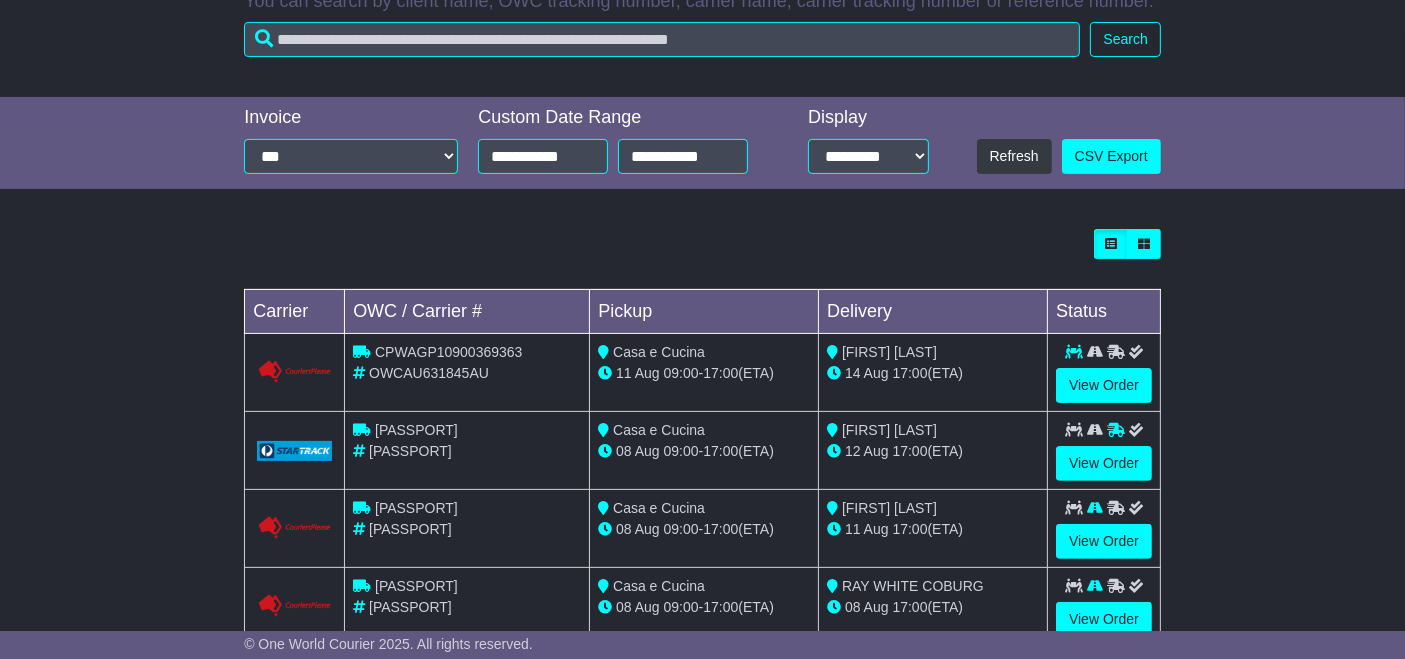 scroll, scrollTop: 0, scrollLeft: 0, axis: both 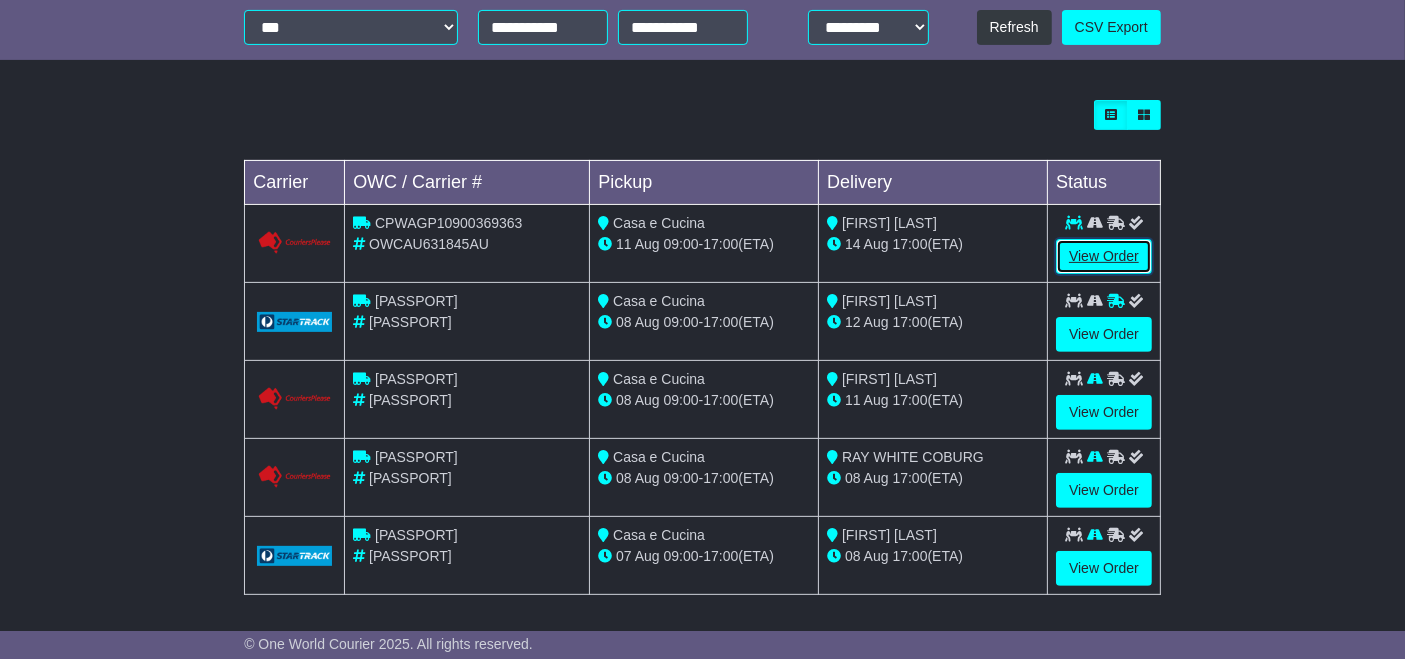 click on "View Order" at bounding box center (1104, 256) 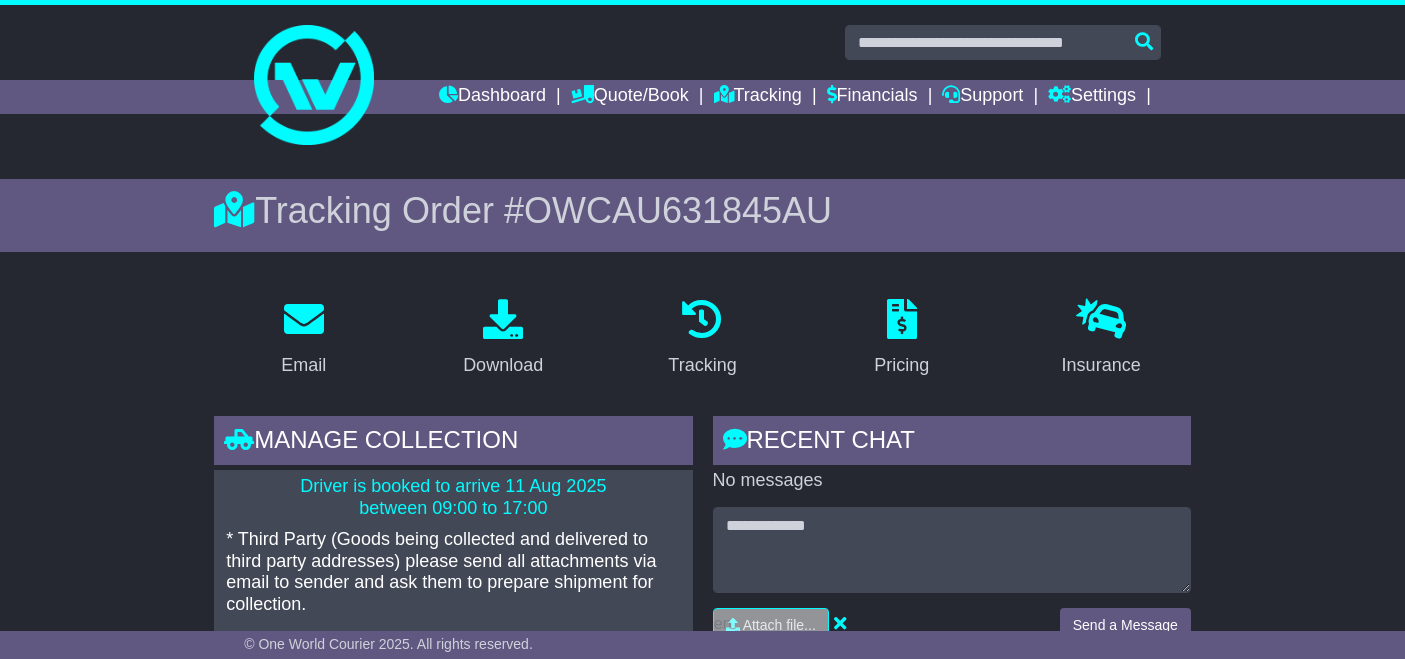 scroll, scrollTop: 313, scrollLeft: 0, axis: vertical 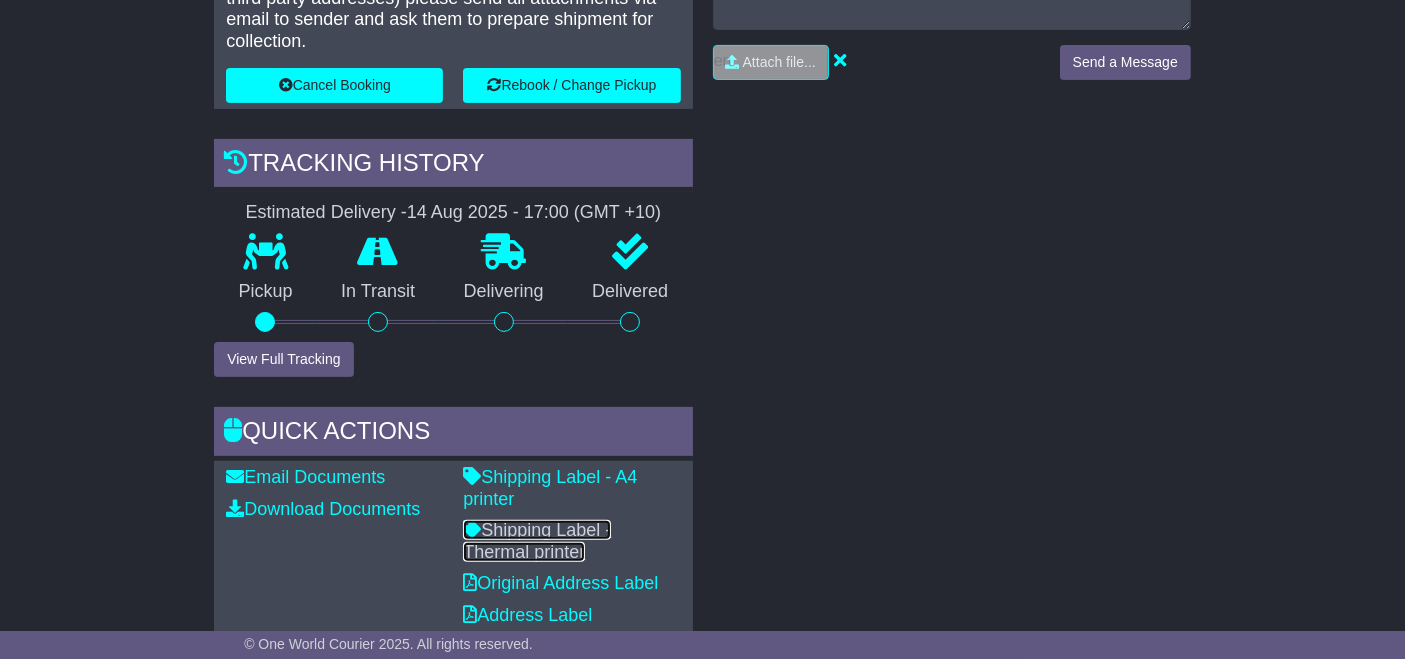 click on "Shipping Label - Thermal printer" at bounding box center [537, 541] 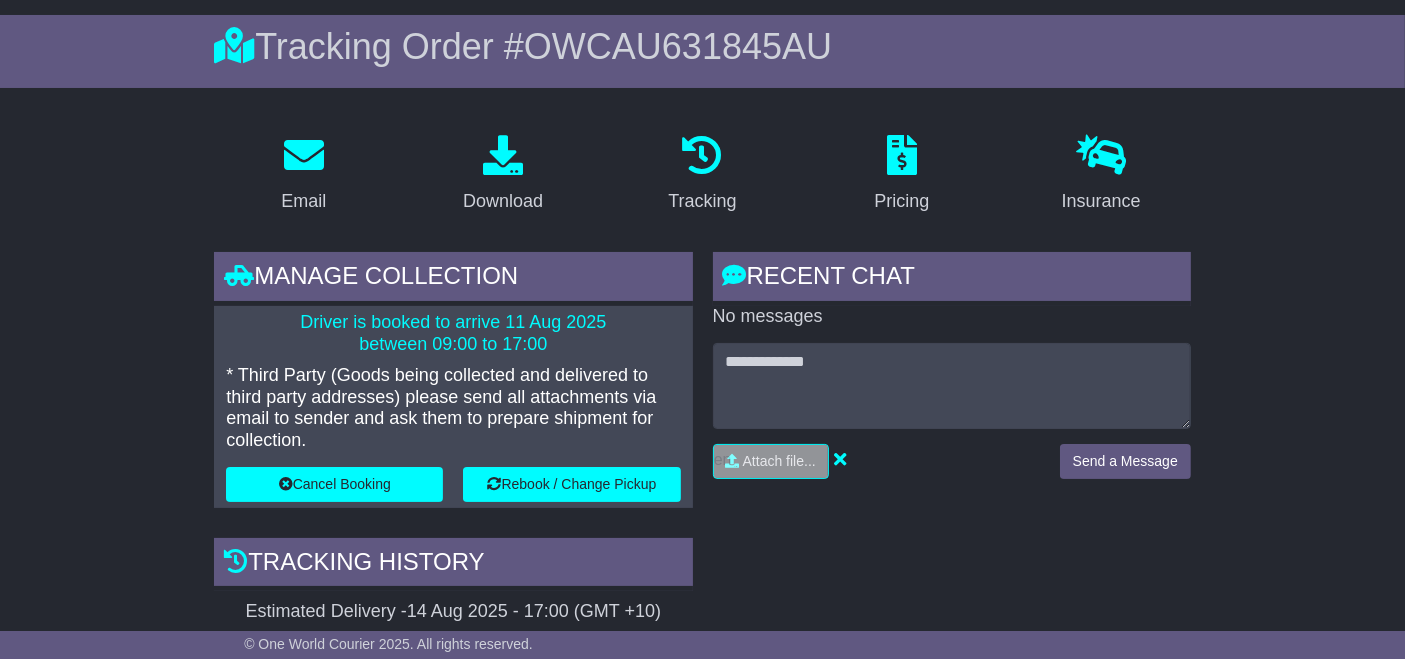 scroll, scrollTop: 0, scrollLeft: 0, axis: both 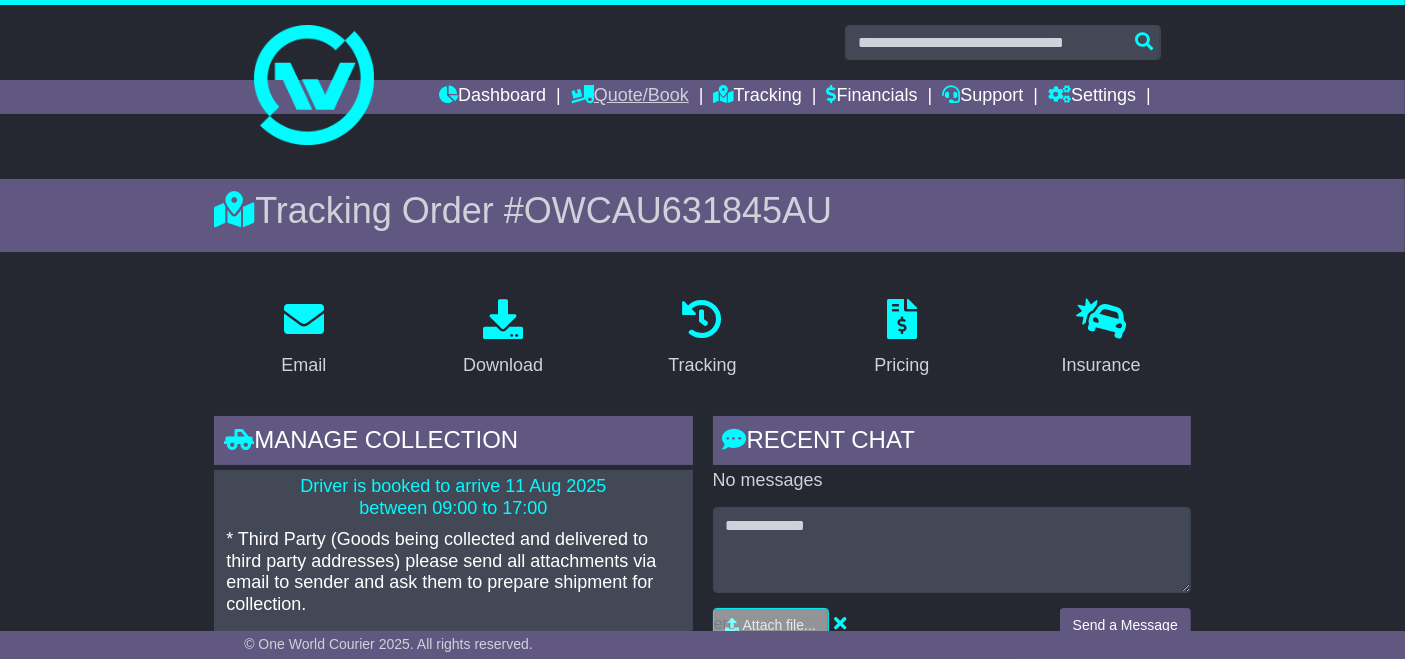 click on "Quote/Book" at bounding box center [630, 97] 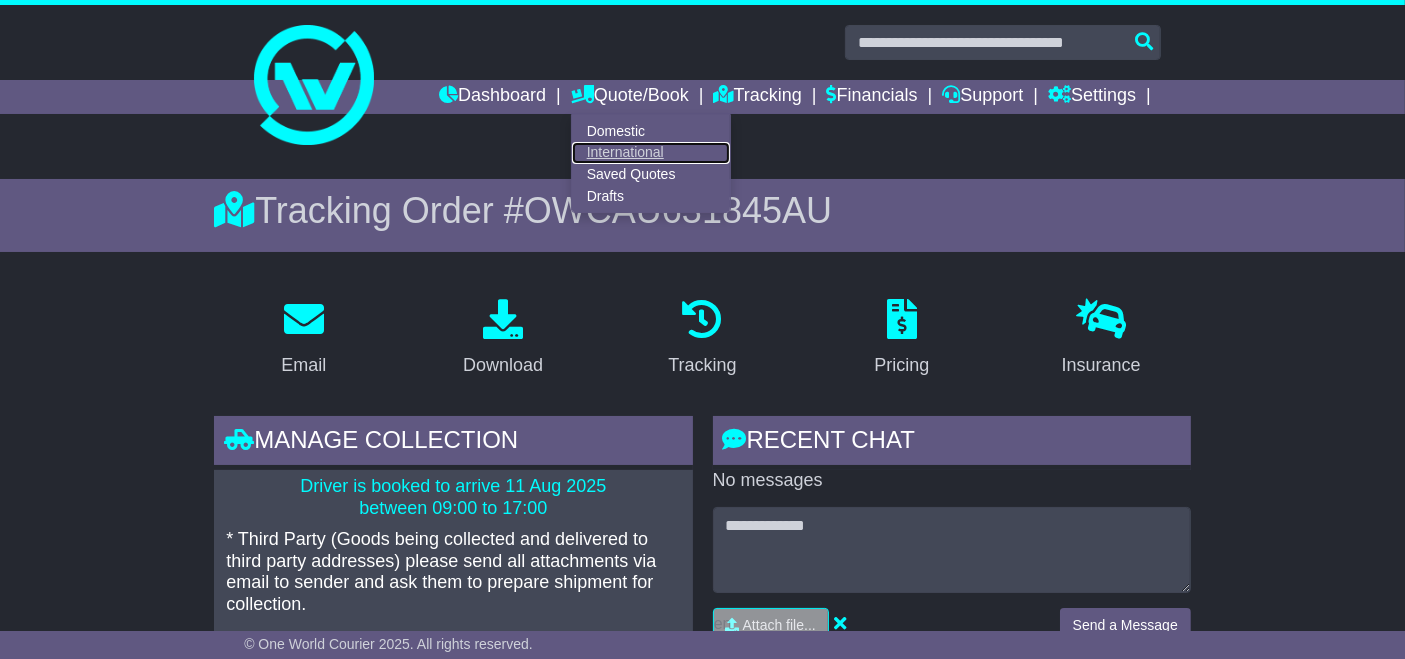 click on "International" at bounding box center [651, 153] 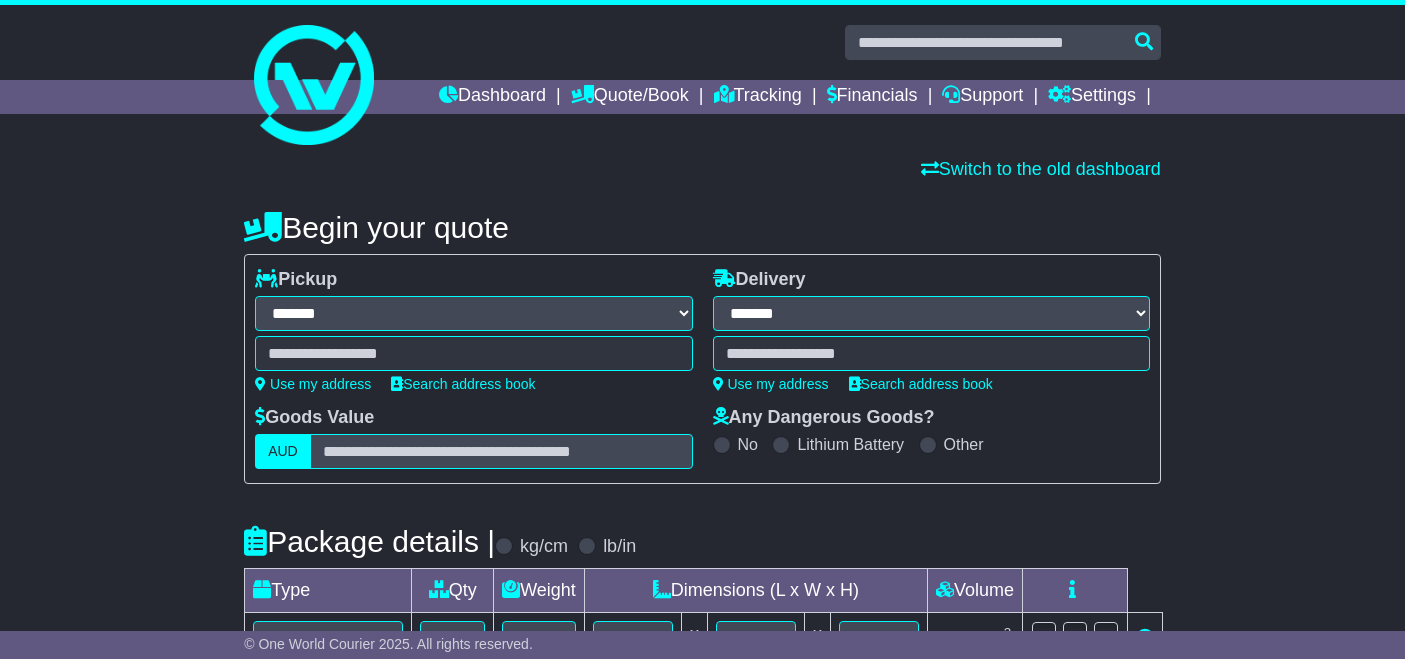 select on "**" 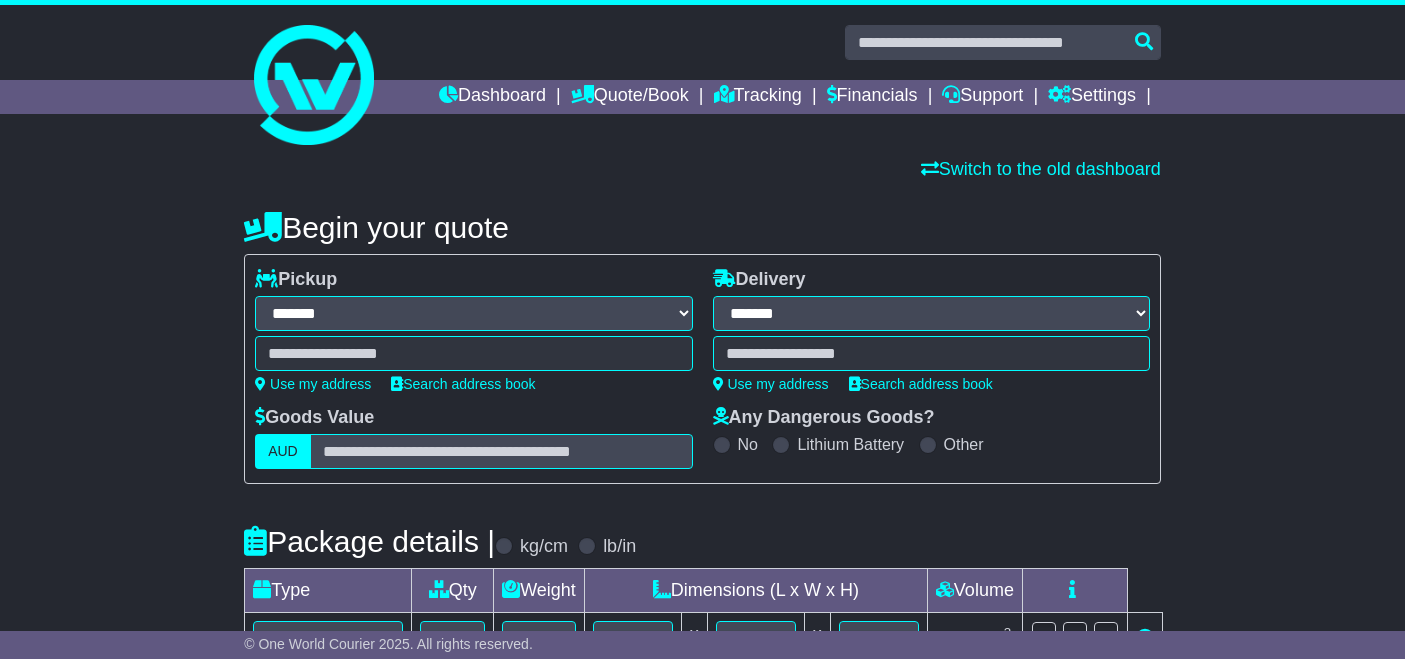 scroll, scrollTop: 0, scrollLeft: 0, axis: both 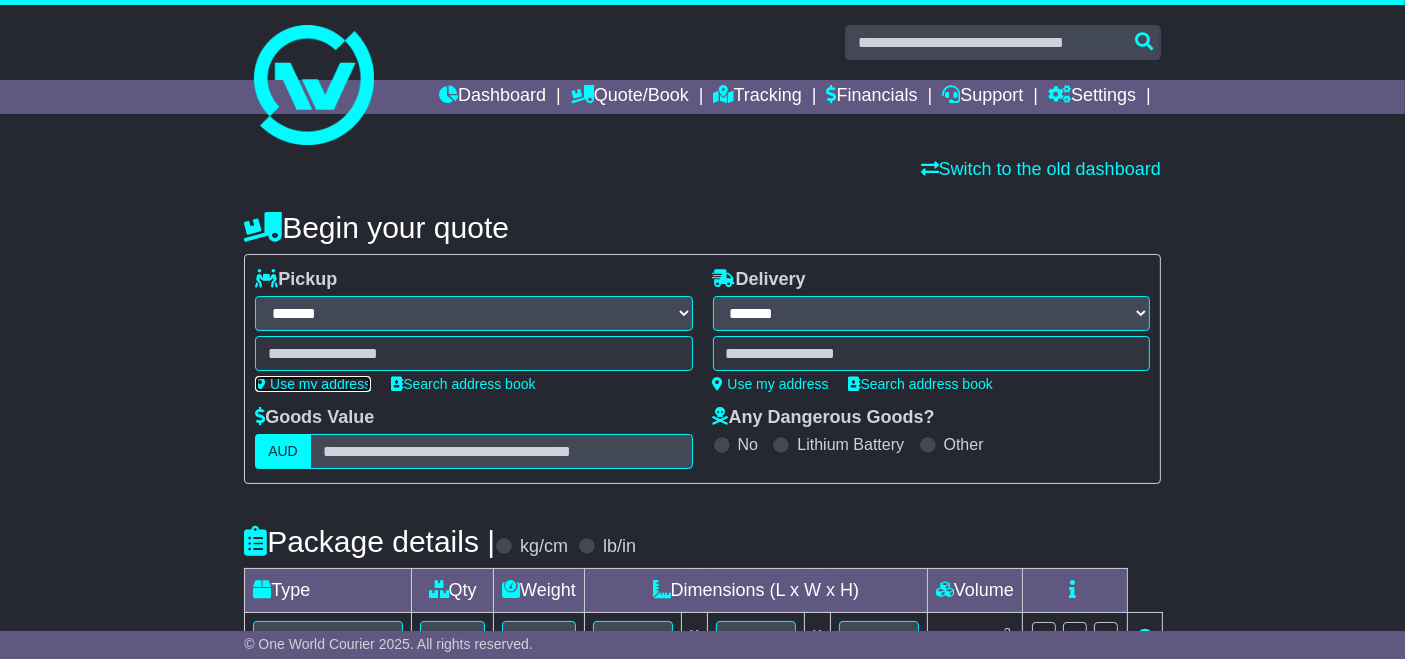 click on "Use my address" at bounding box center [313, 384] 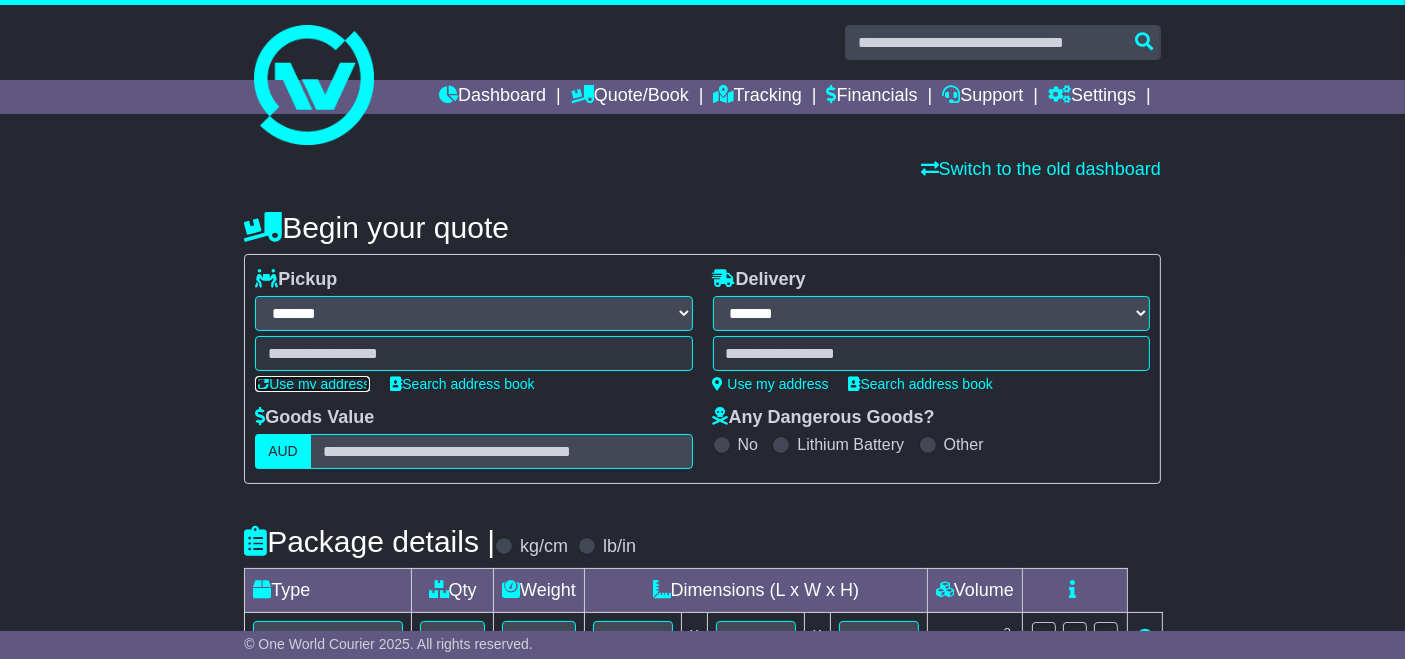 type on "**********" 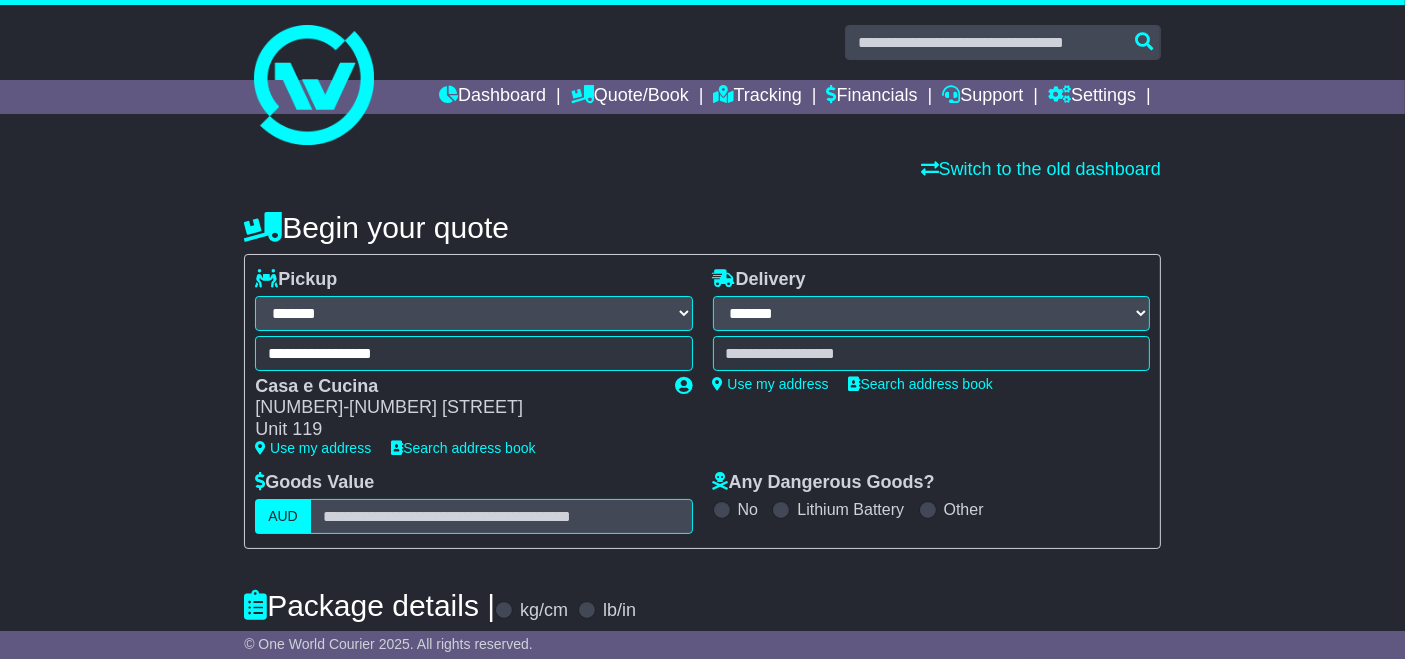 click at bounding box center [931, 353] 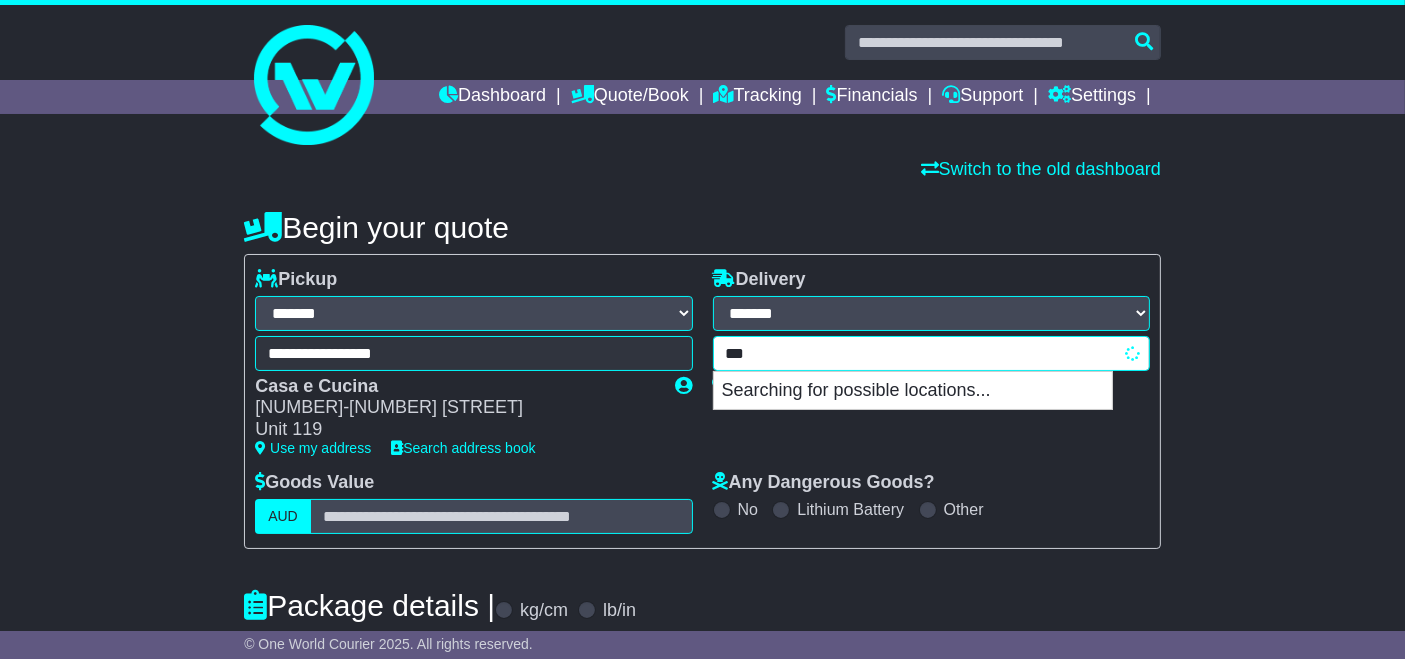 type on "****" 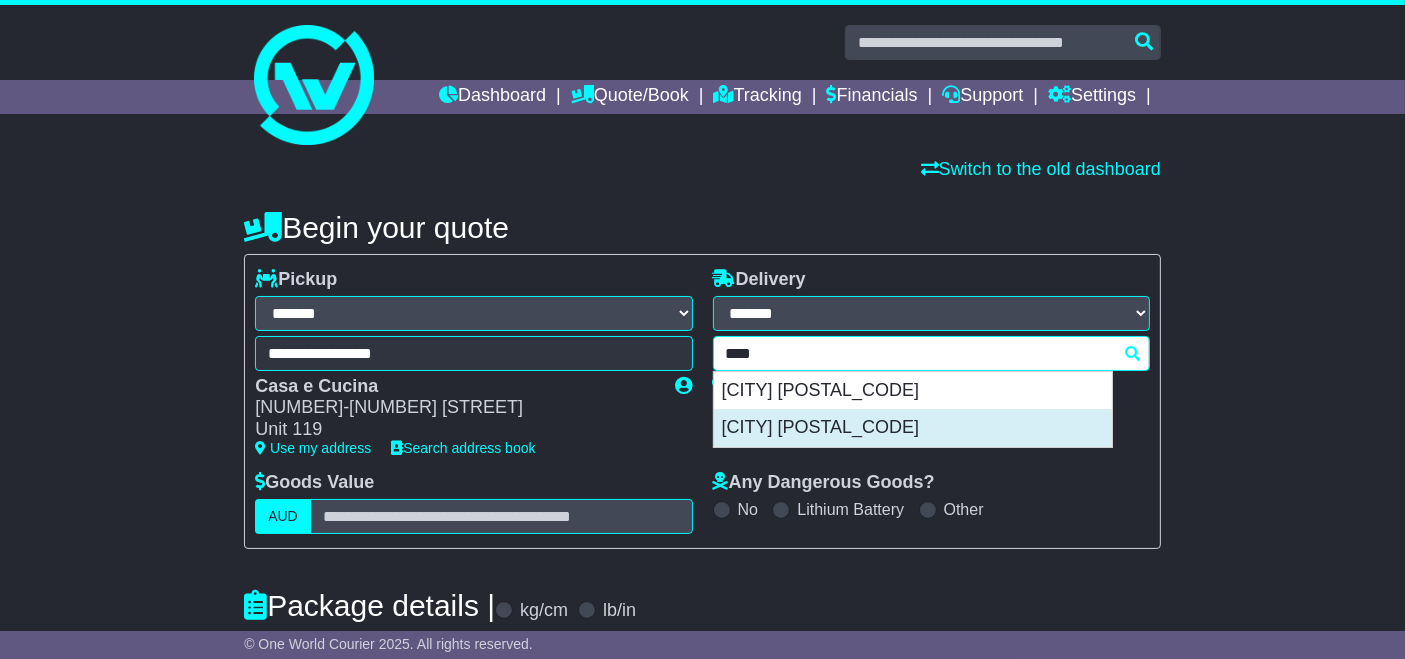 click on "FITZROY NORTH 3068" at bounding box center [913, 428] 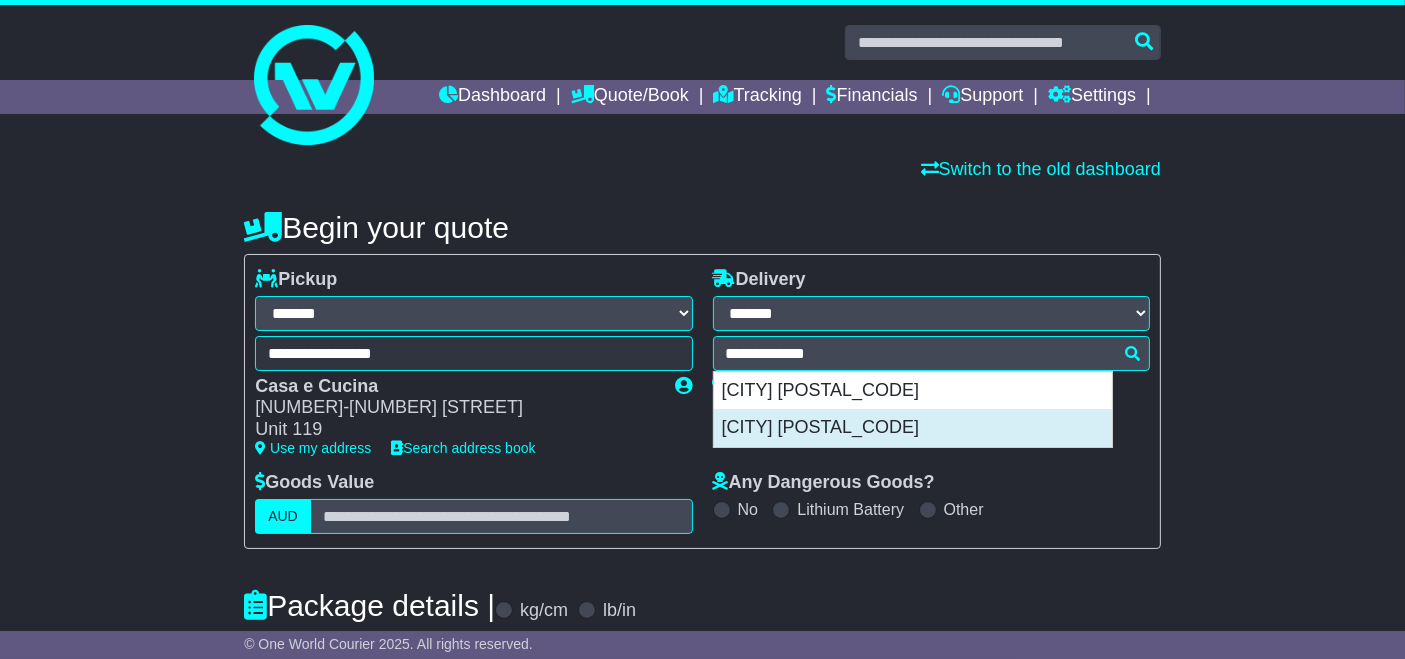 type on "**********" 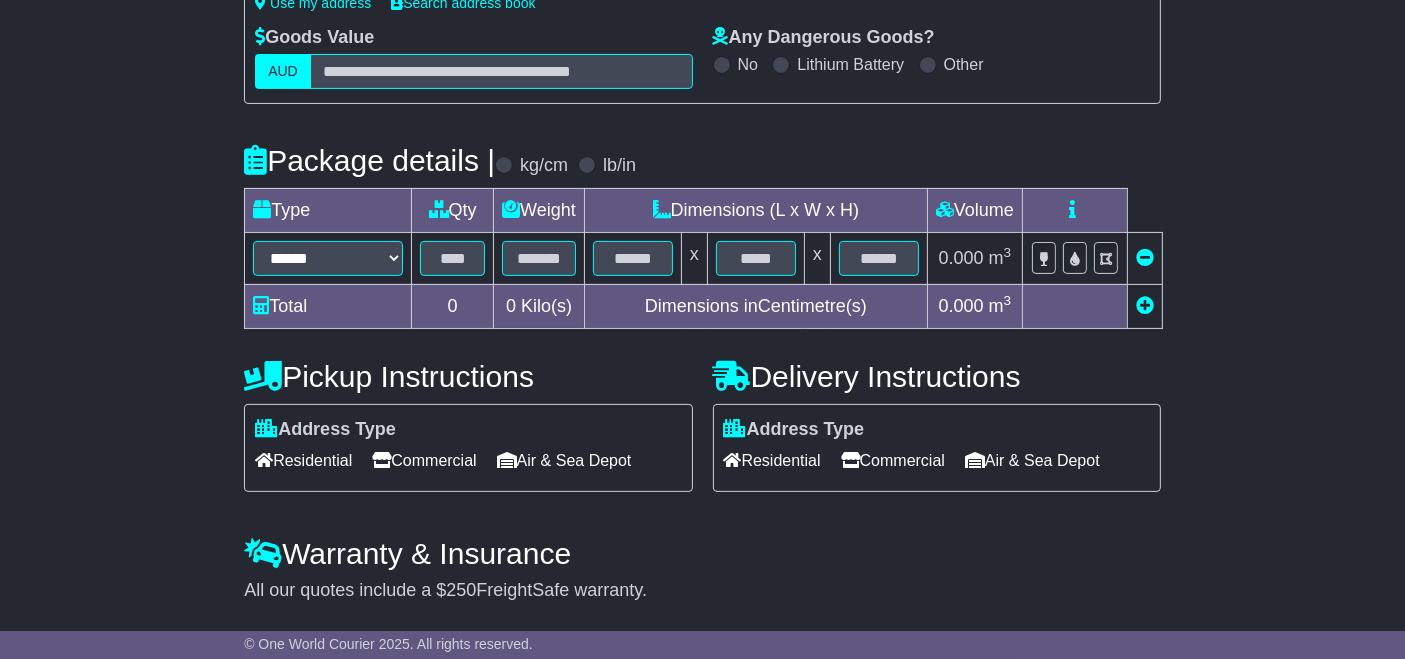 scroll, scrollTop: 499, scrollLeft: 0, axis: vertical 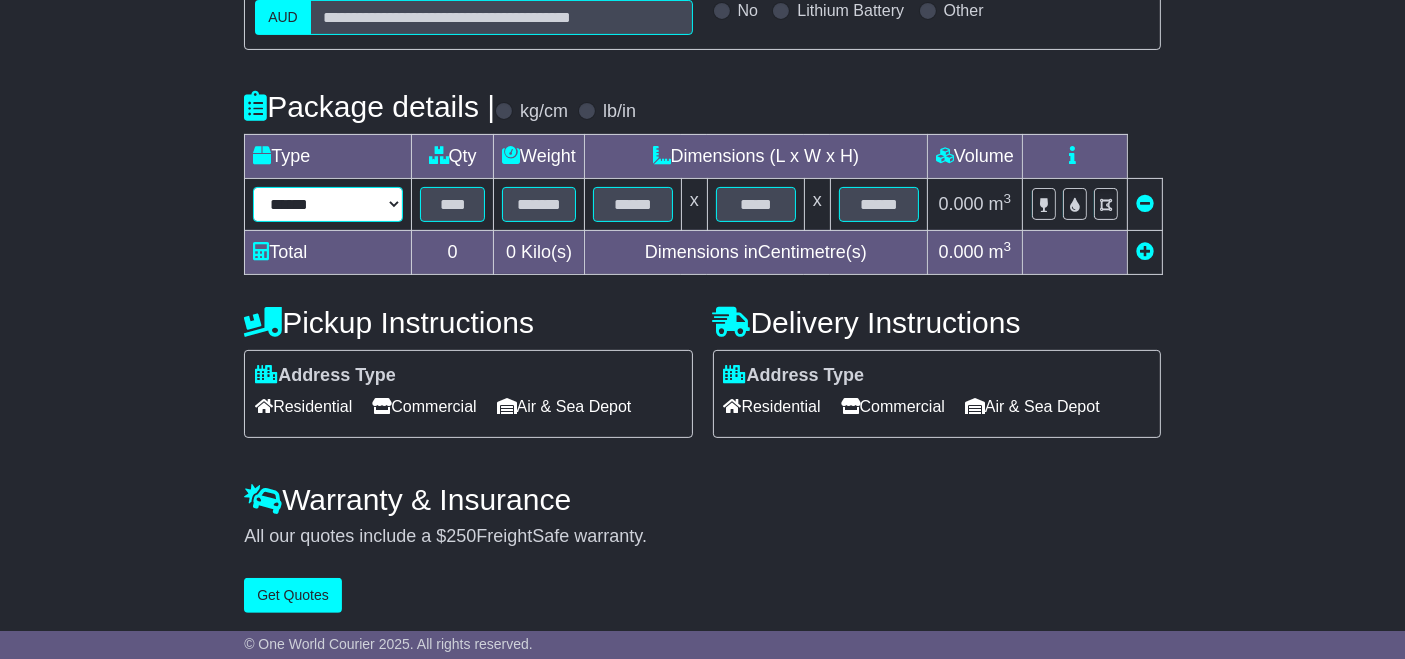 click on "****** ****** ****** *******" at bounding box center [328, 204] 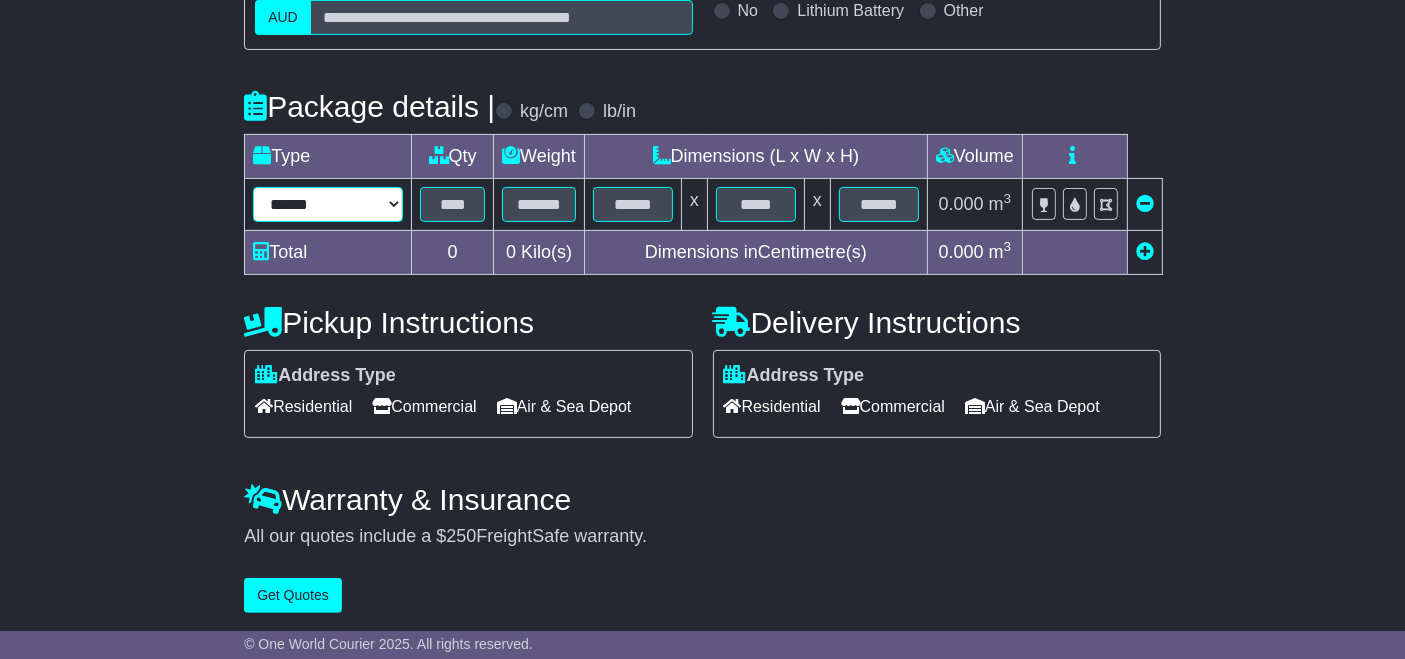 select on "****" 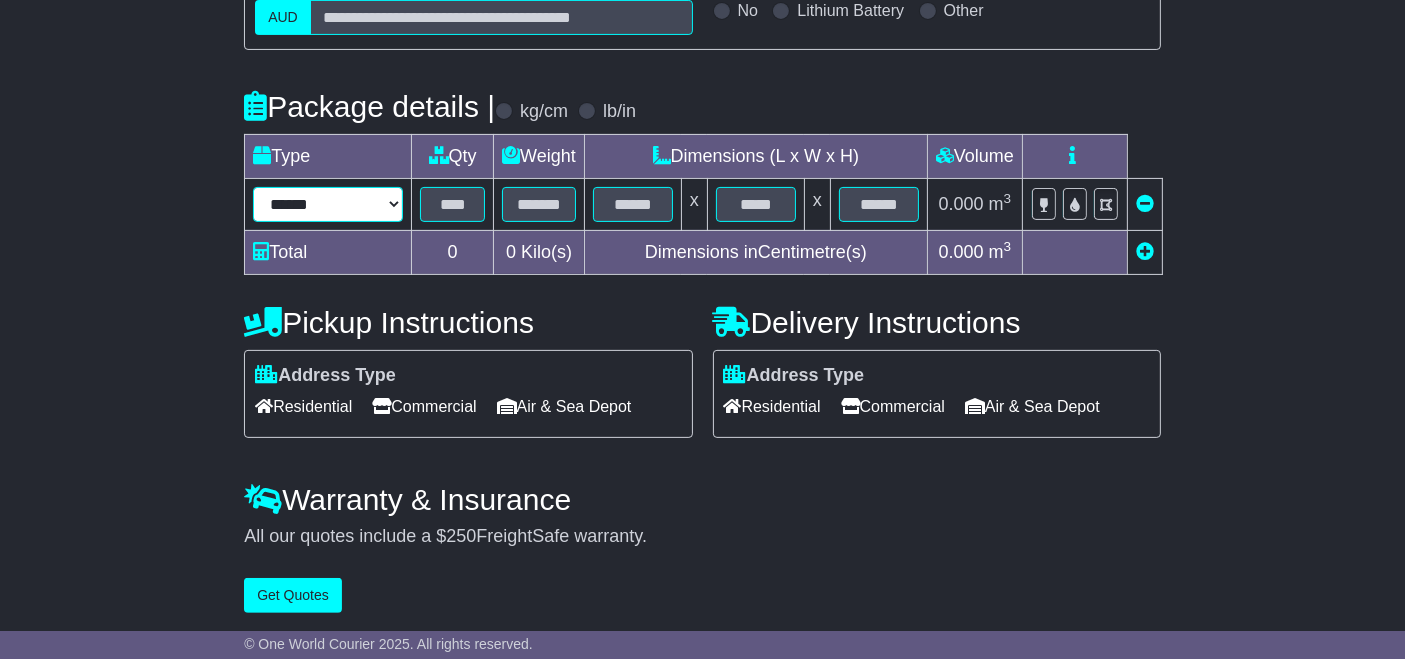 click on "****** ****** ****** *******" at bounding box center (328, 204) 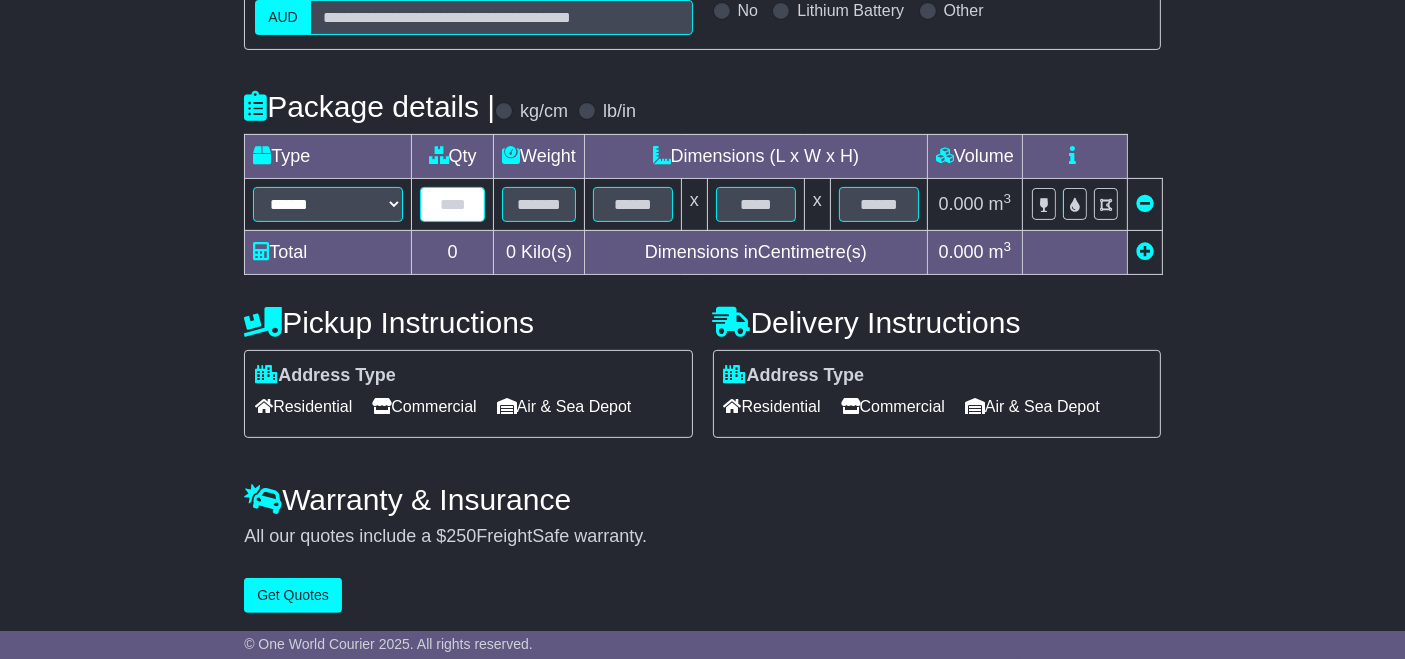 click at bounding box center [452, 204] 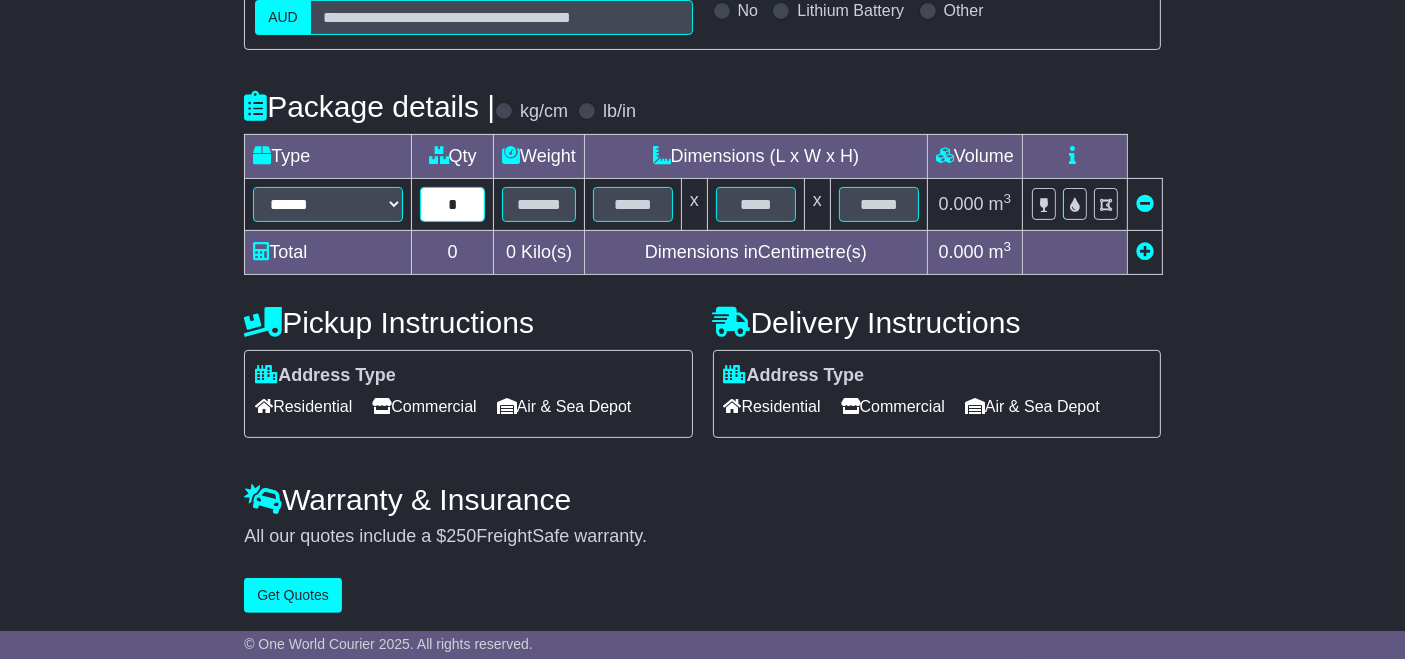 type on "*" 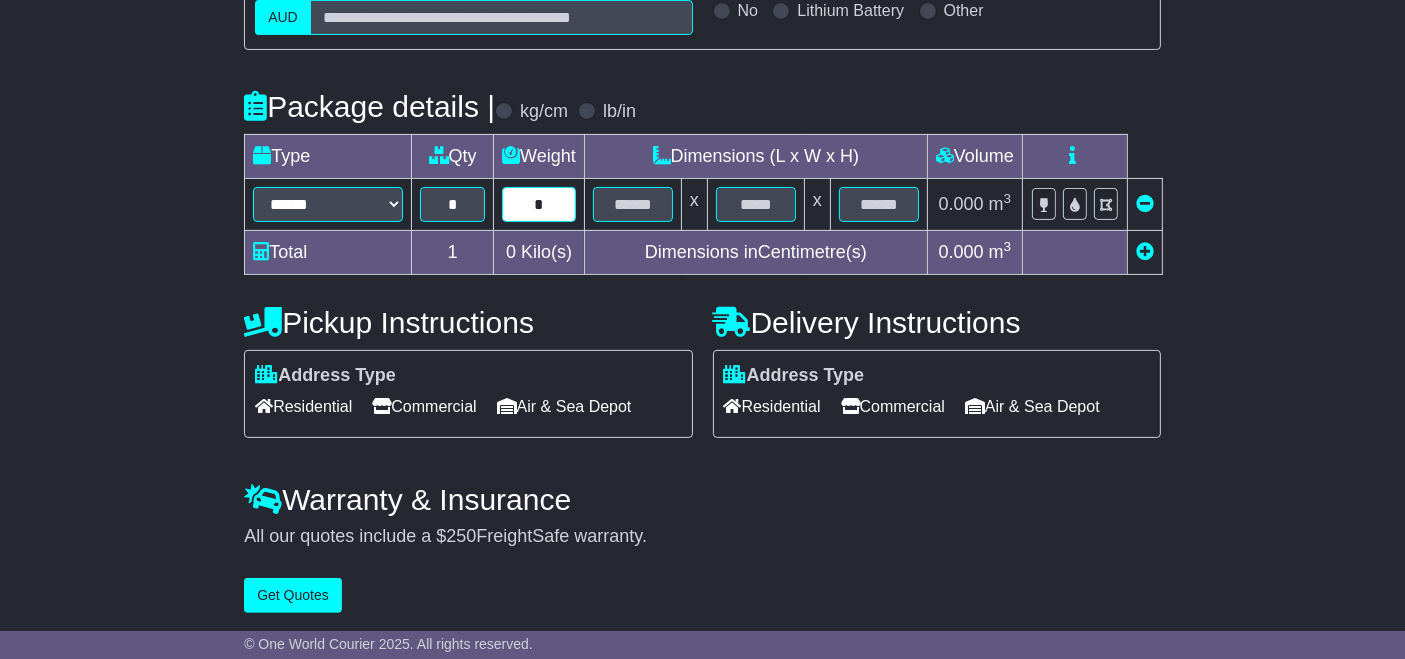 type on "*" 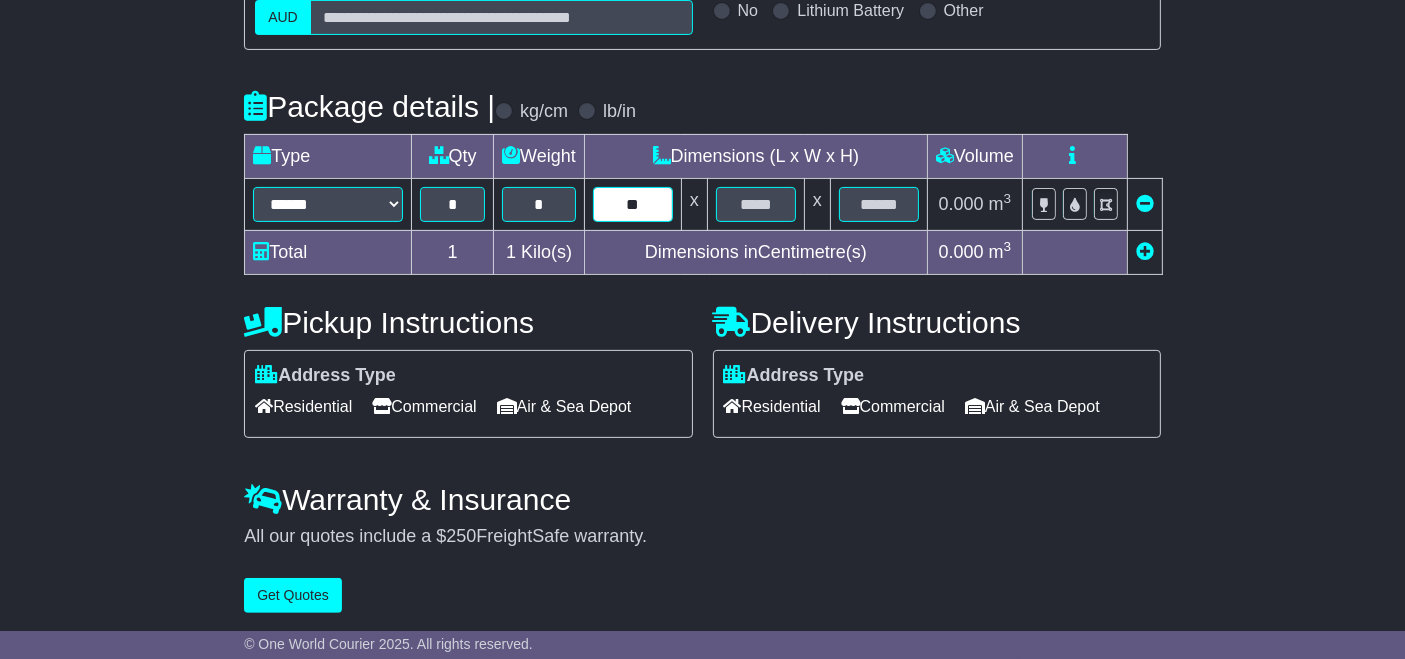 type on "**" 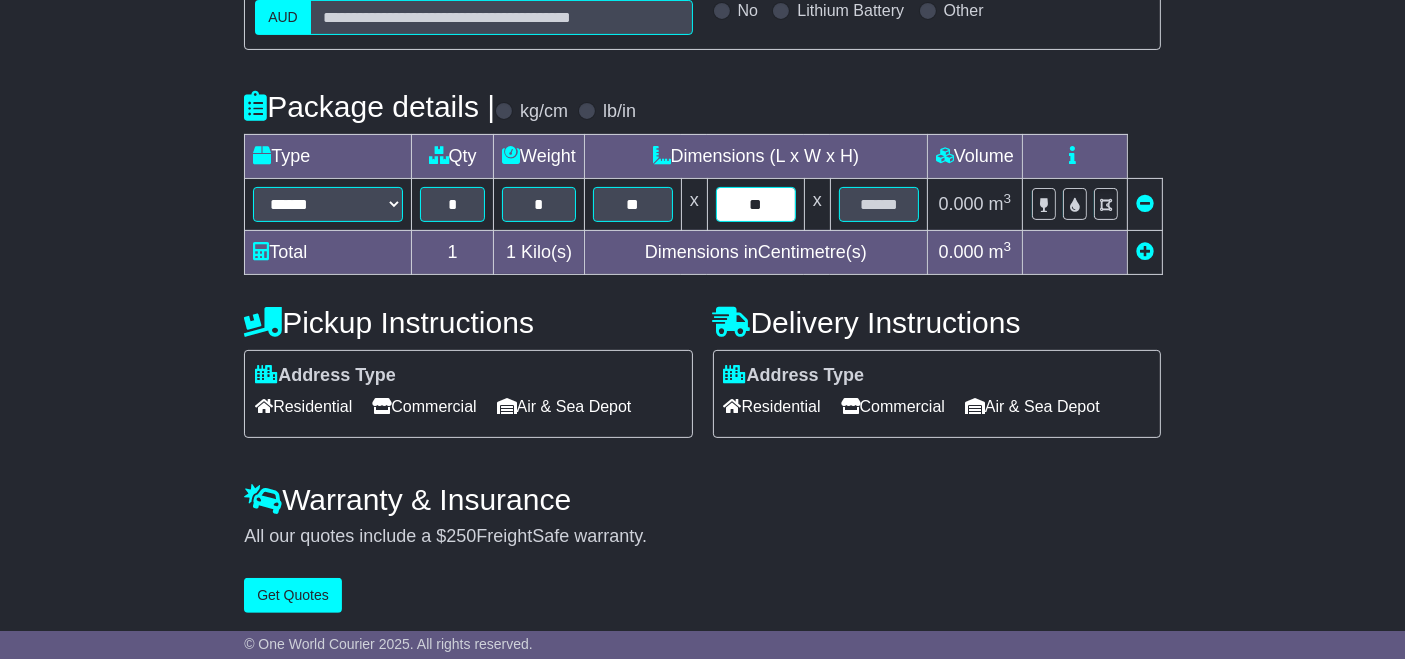 type on "**" 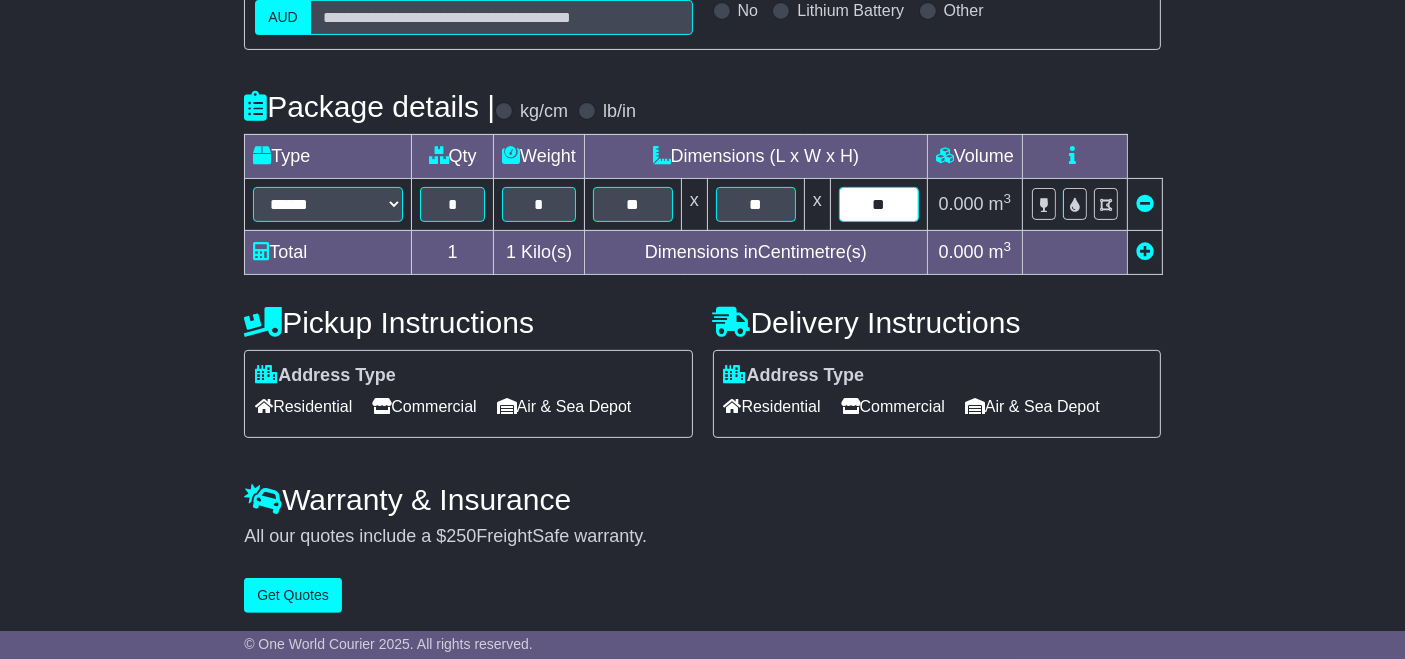 type on "**" 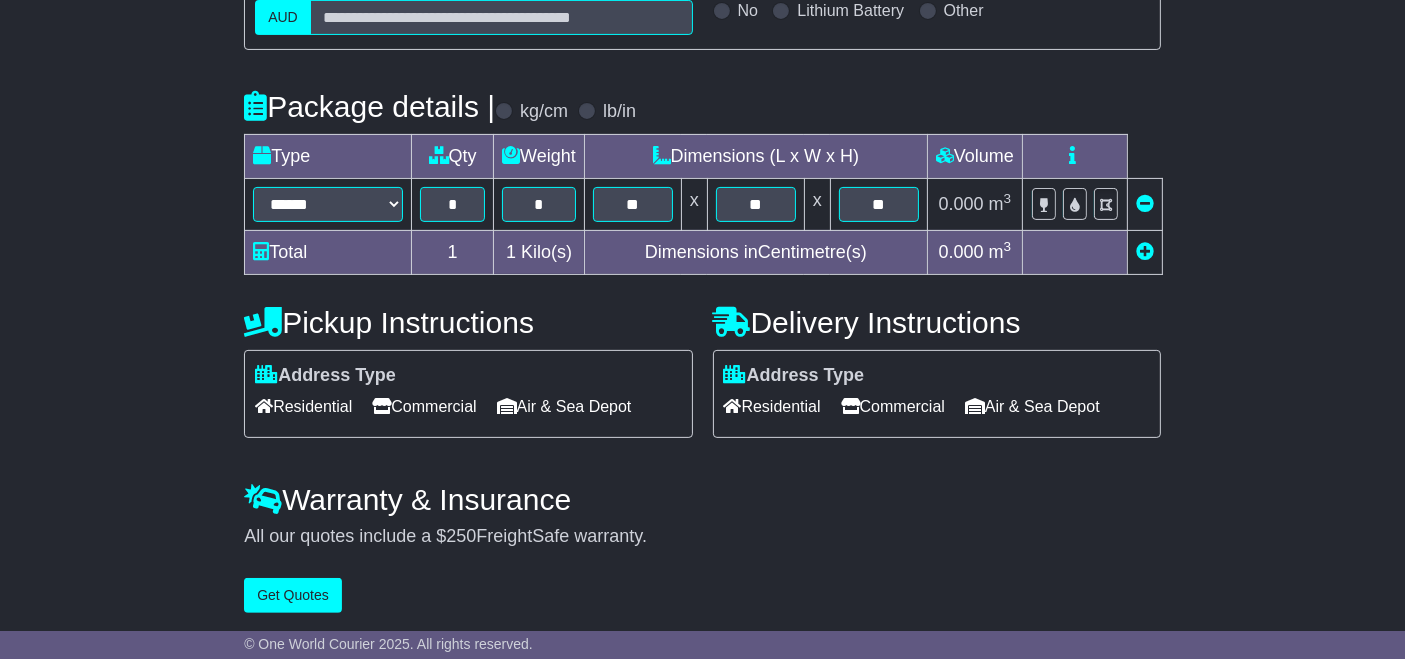 click on "Residential" at bounding box center (772, 406) 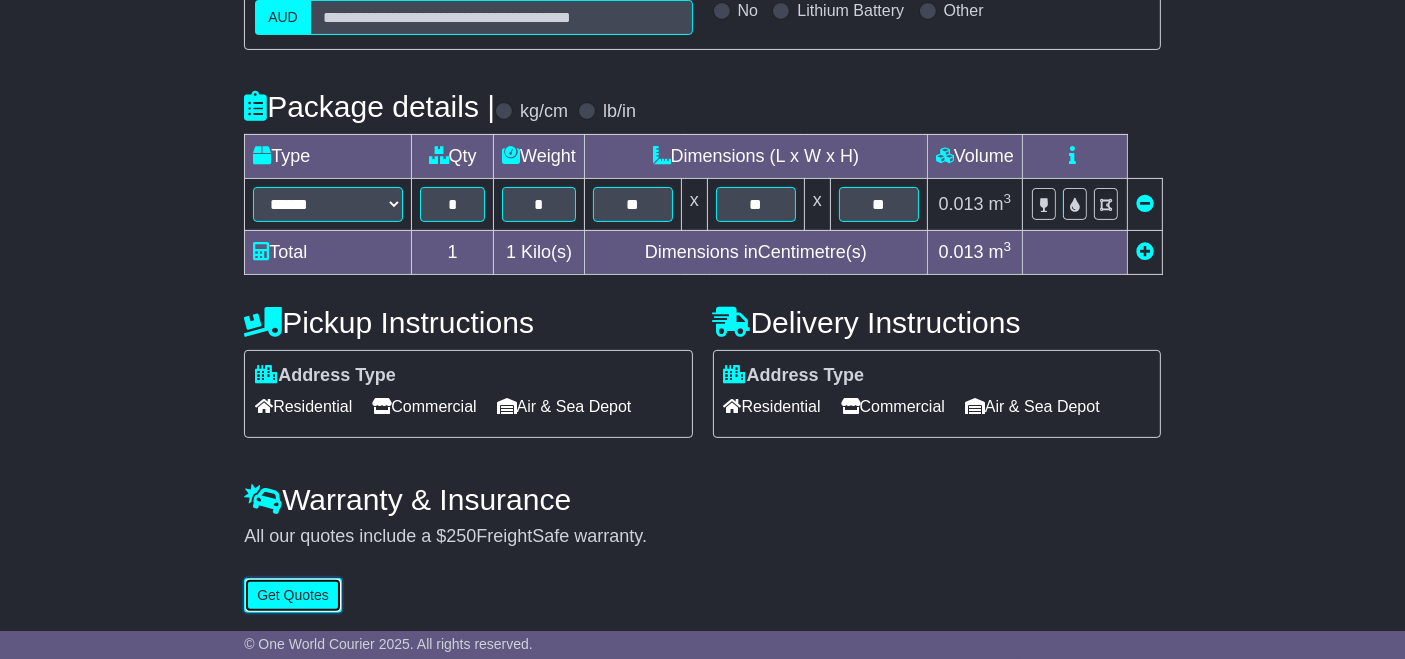 click on "Get Quotes" at bounding box center (293, 595) 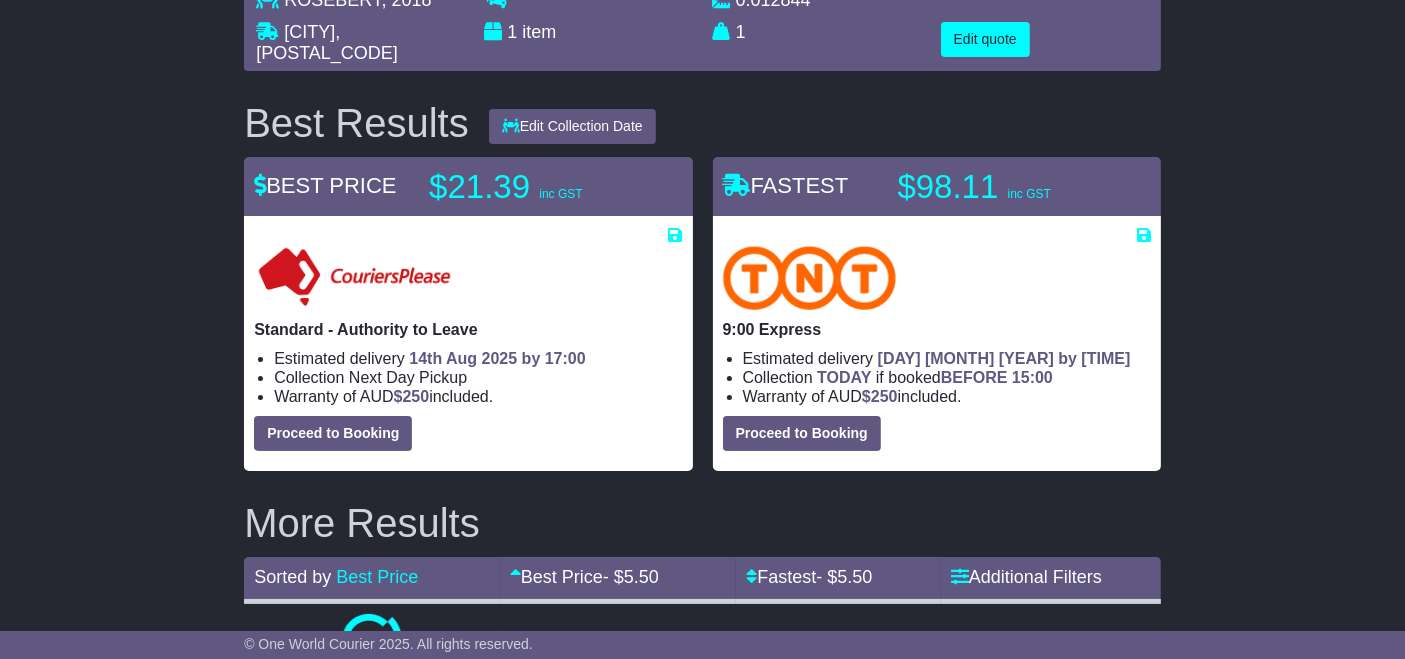 scroll, scrollTop: 179, scrollLeft: 0, axis: vertical 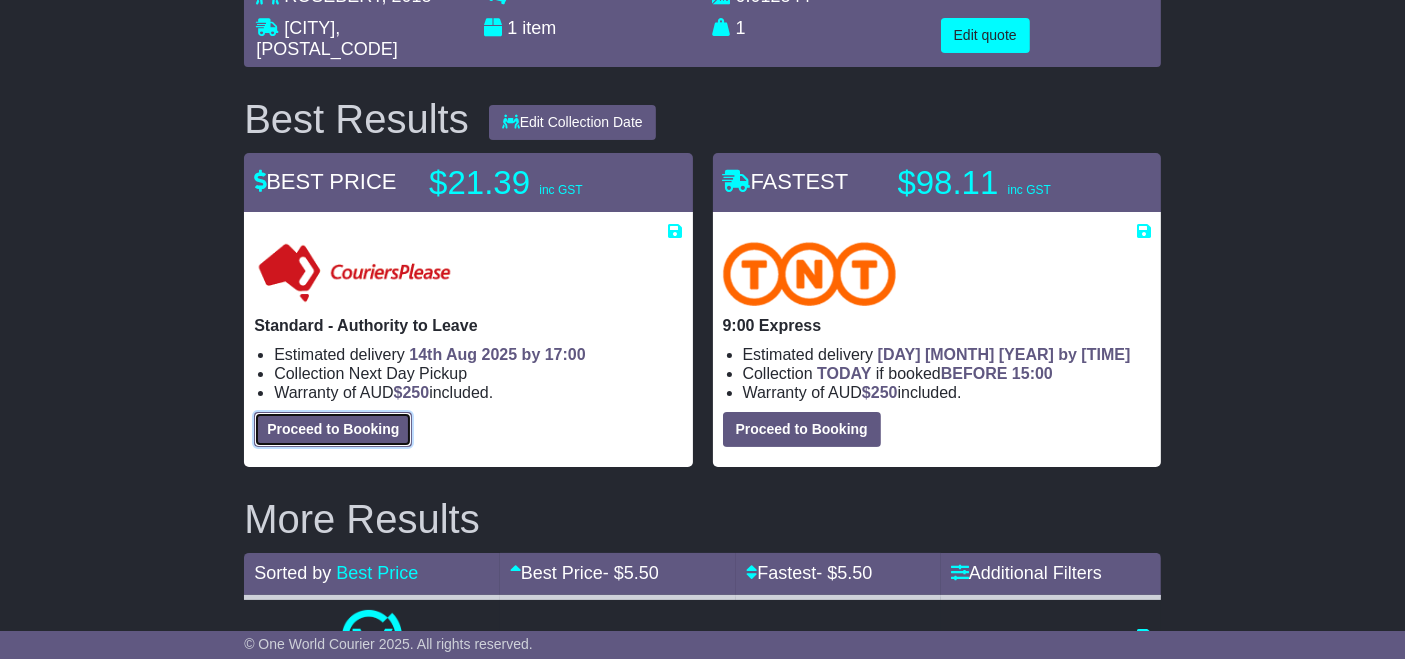 click on "Proceed to Booking" at bounding box center [333, 429] 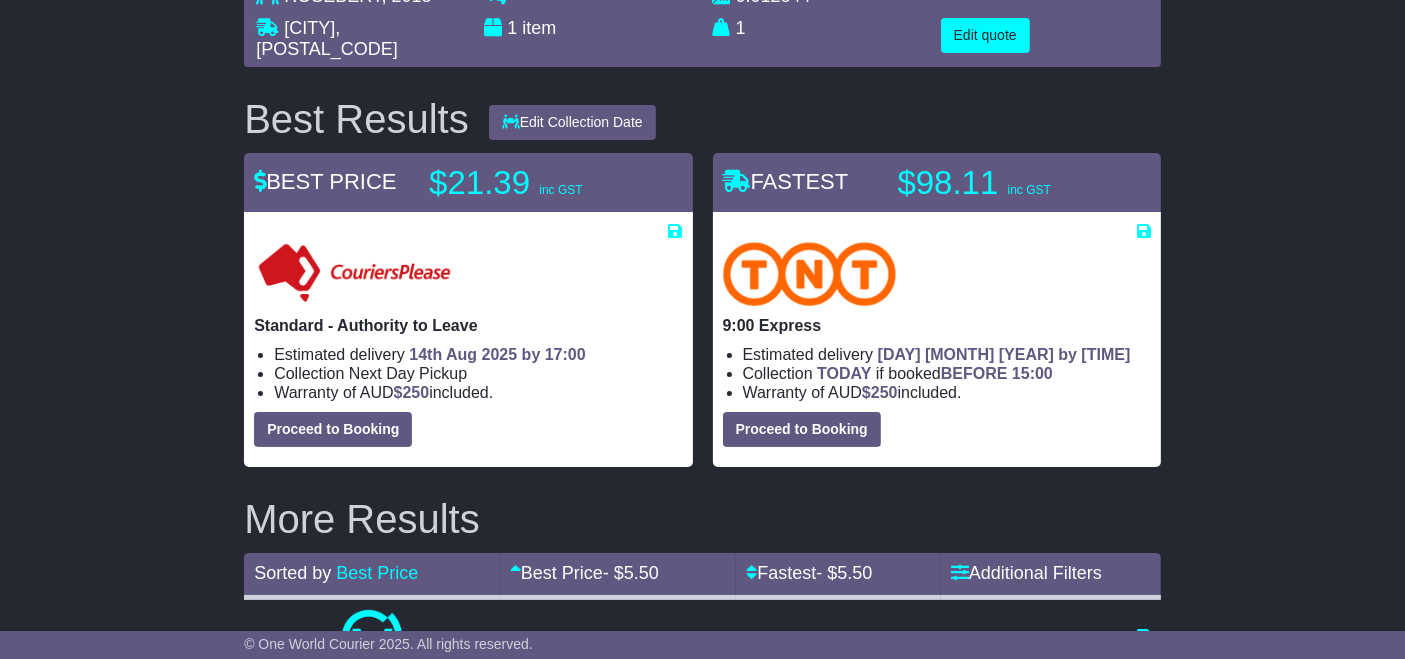 select on "**********" 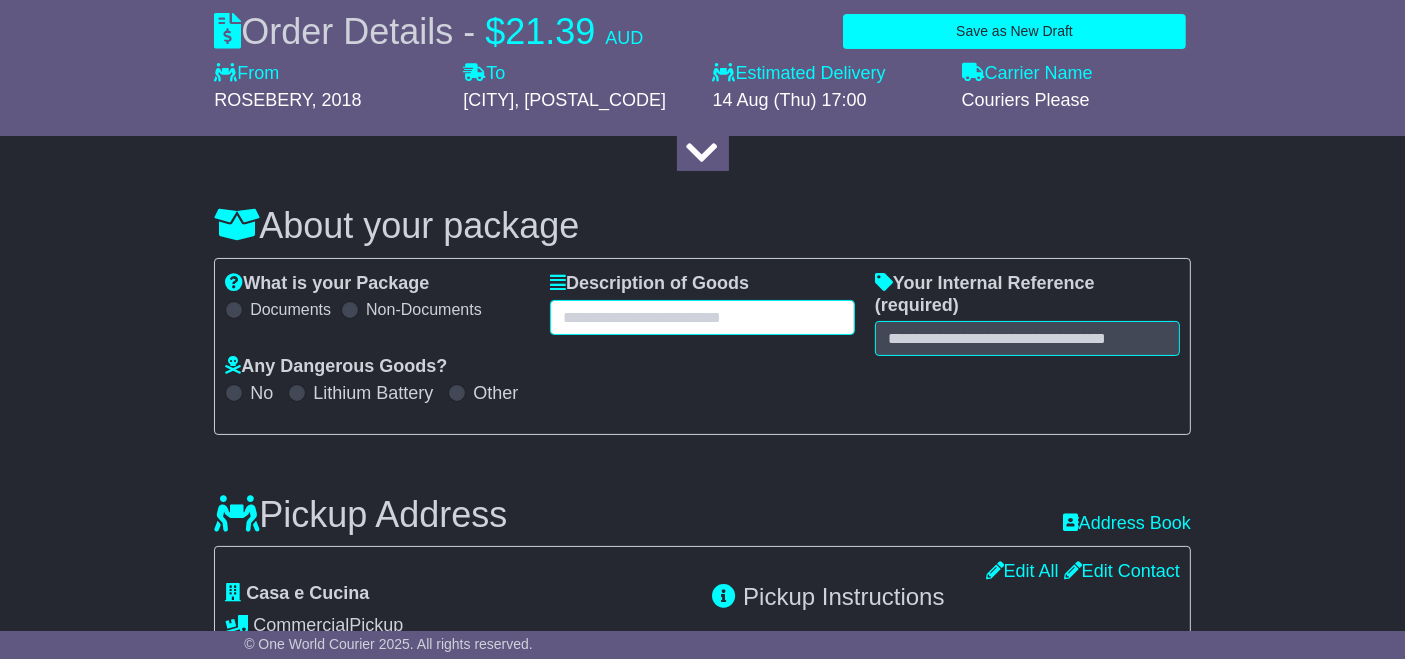 click at bounding box center [702, 317] 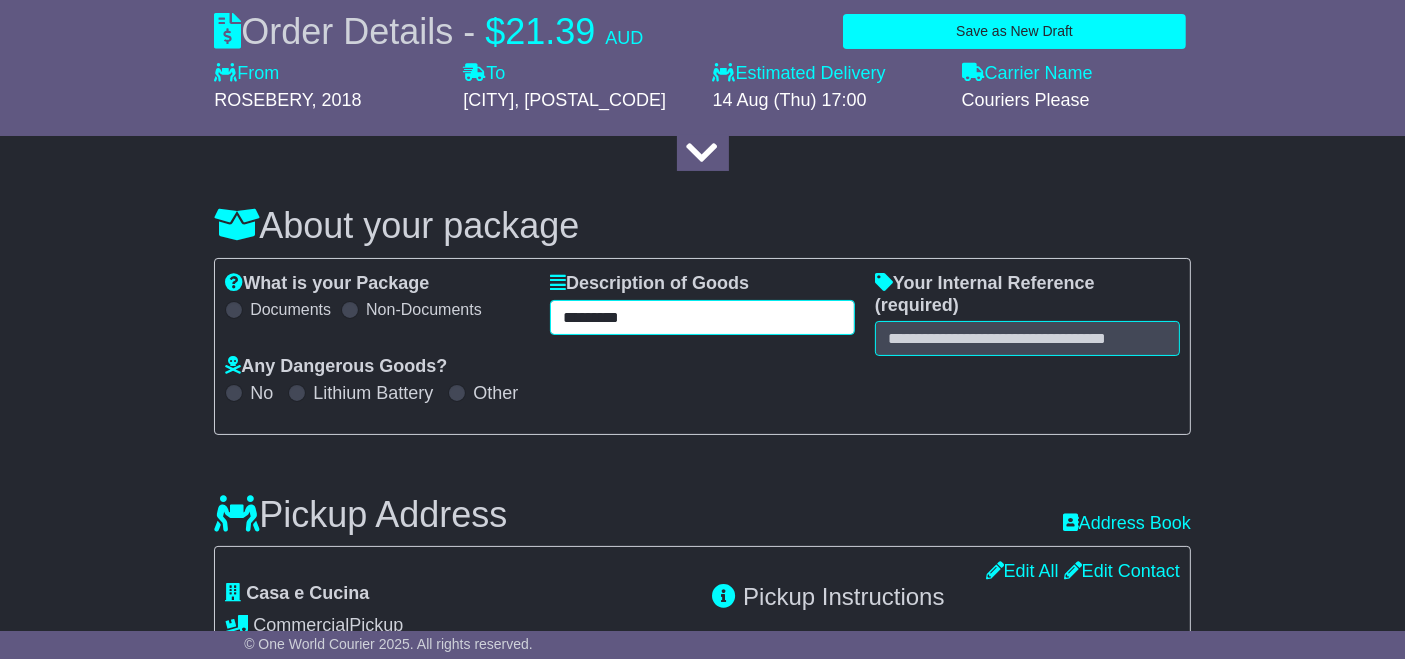 type on "*********" 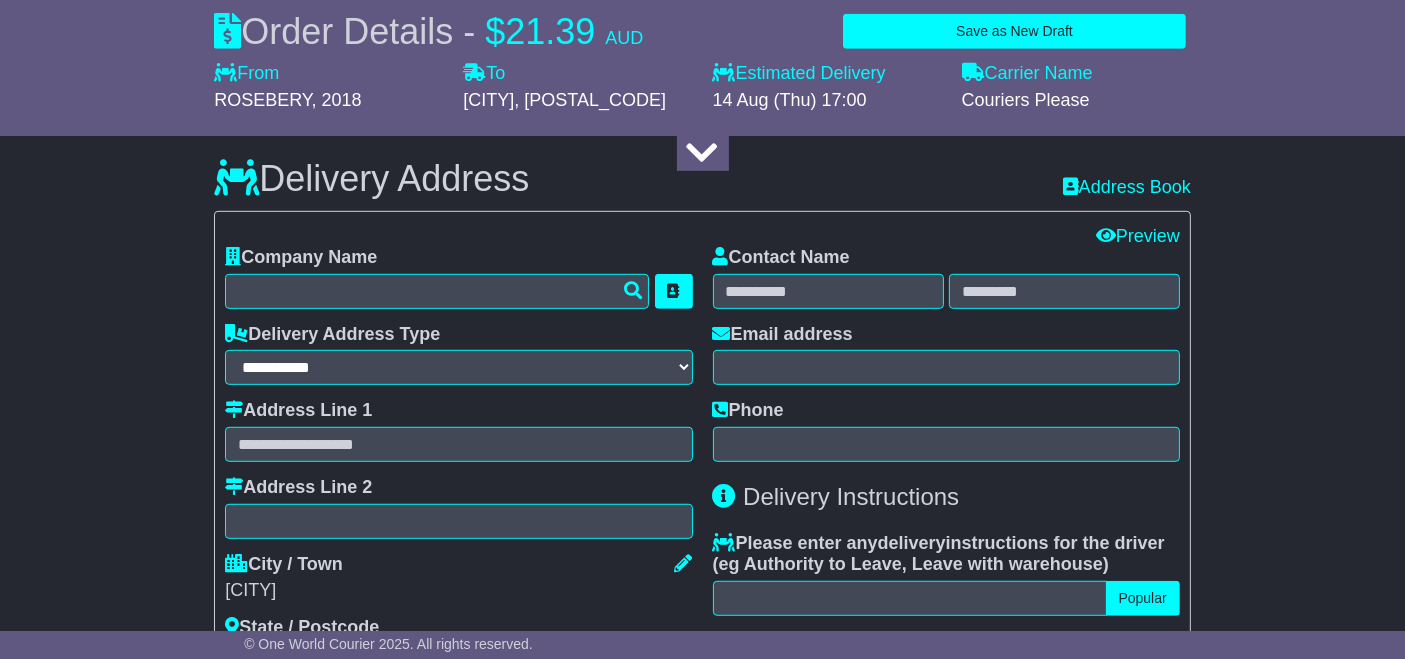 scroll, scrollTop: 1170, scrollLeft: 0, axis: vertical 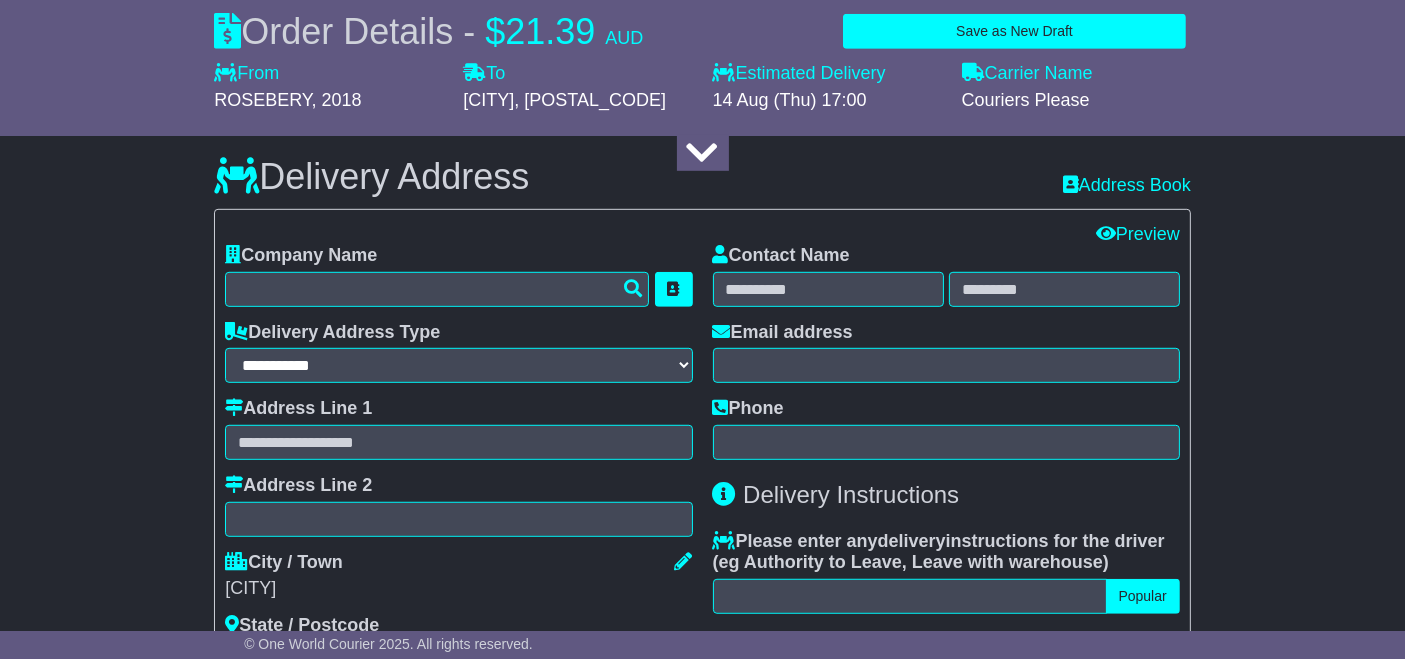 type on "*****" 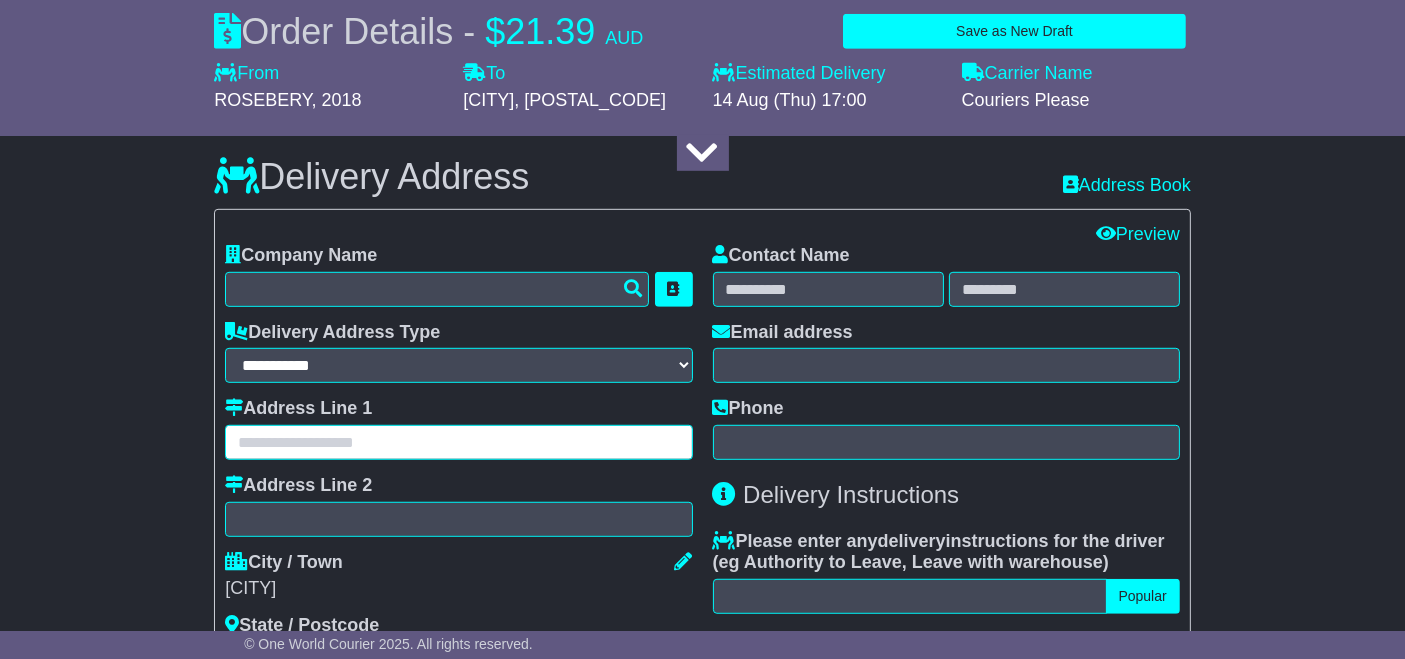 click at bounding box center [458, 442] 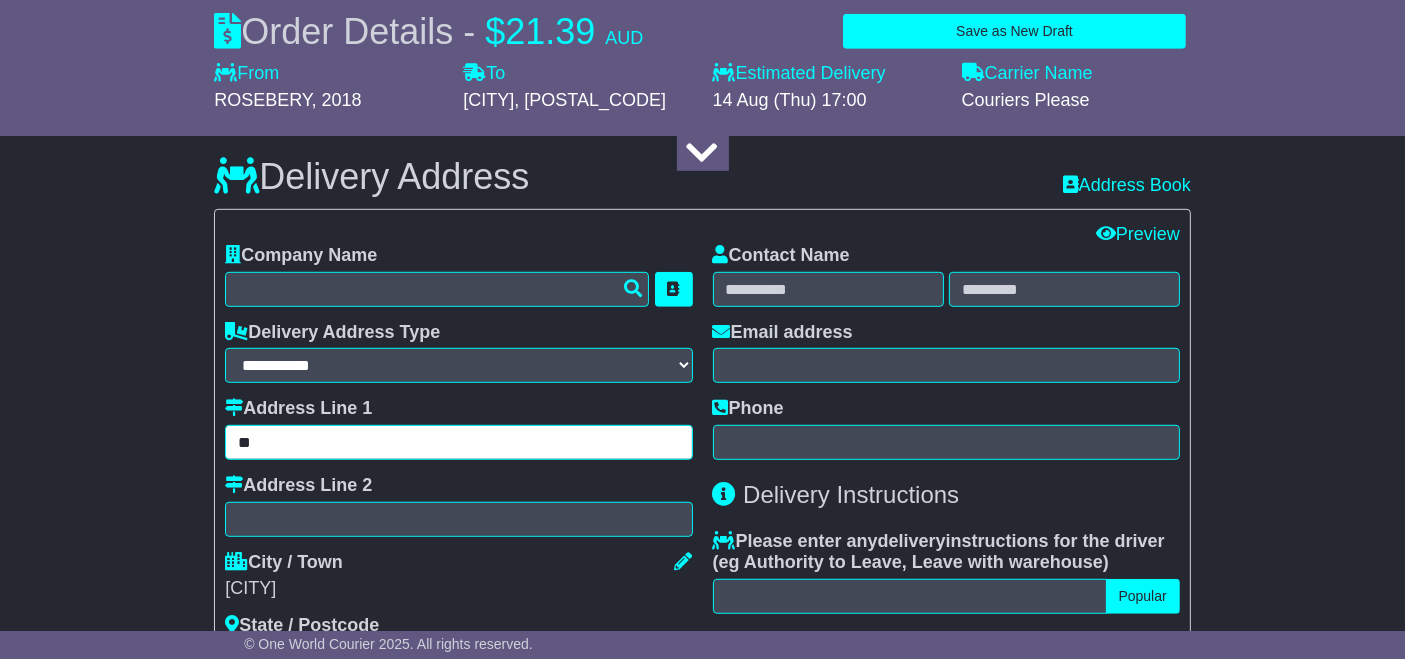 type on "*" 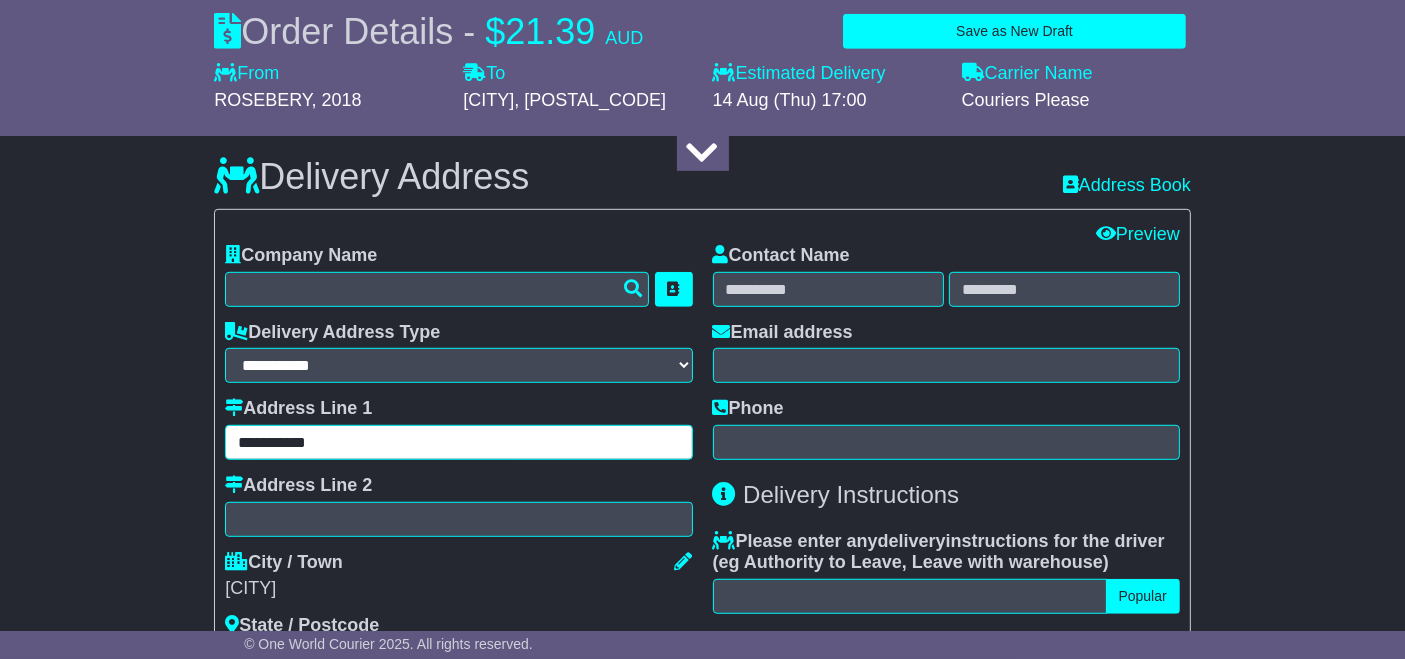 type on "**********" 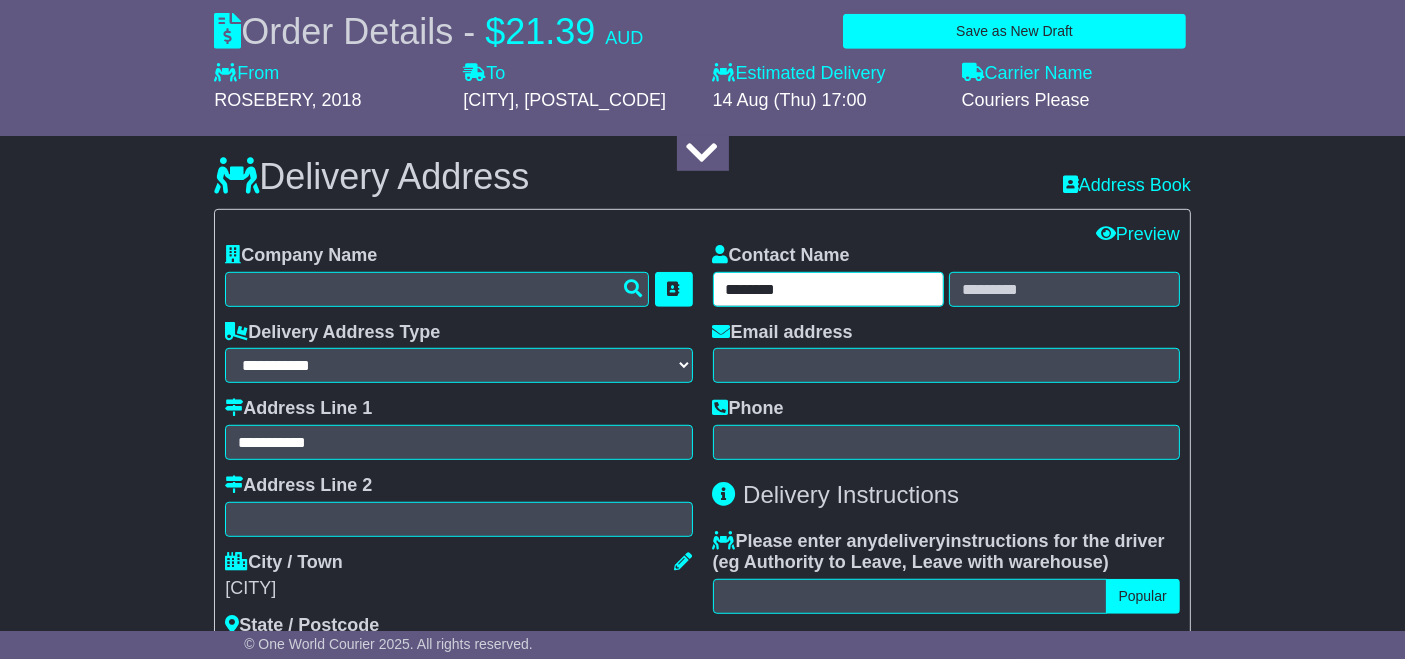 type on "********" 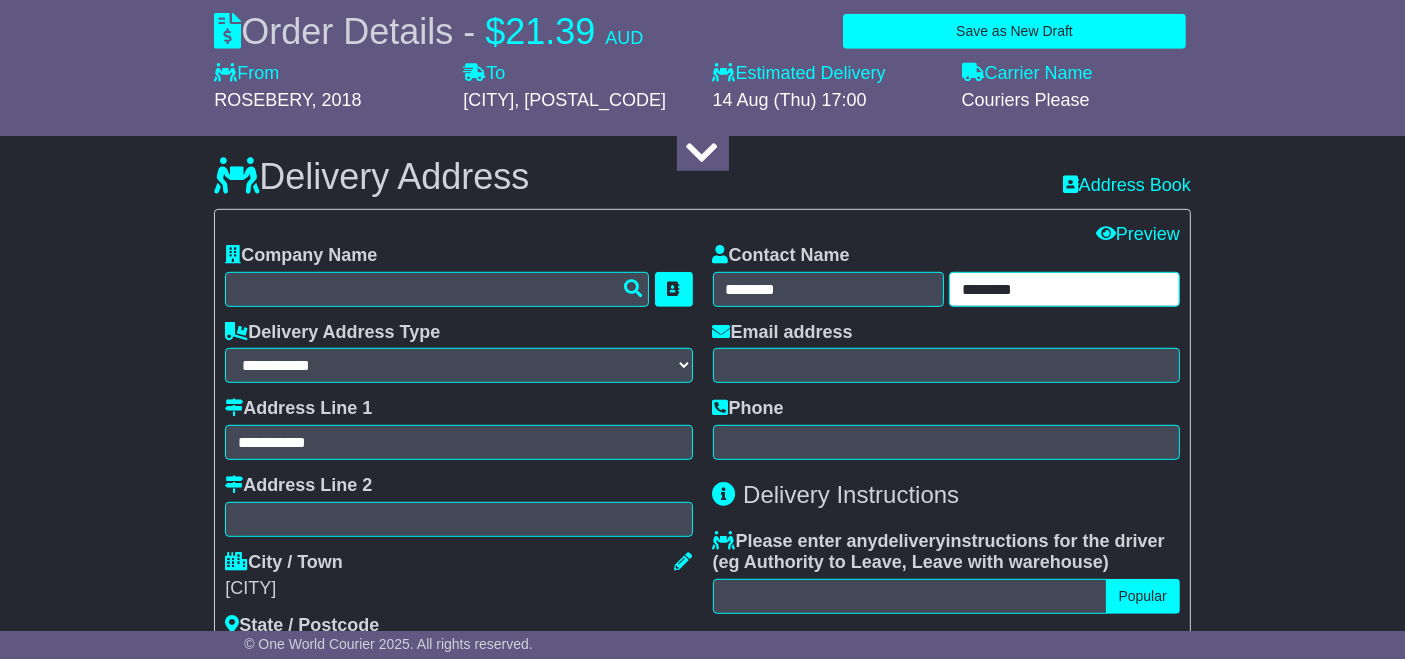 type on "********" 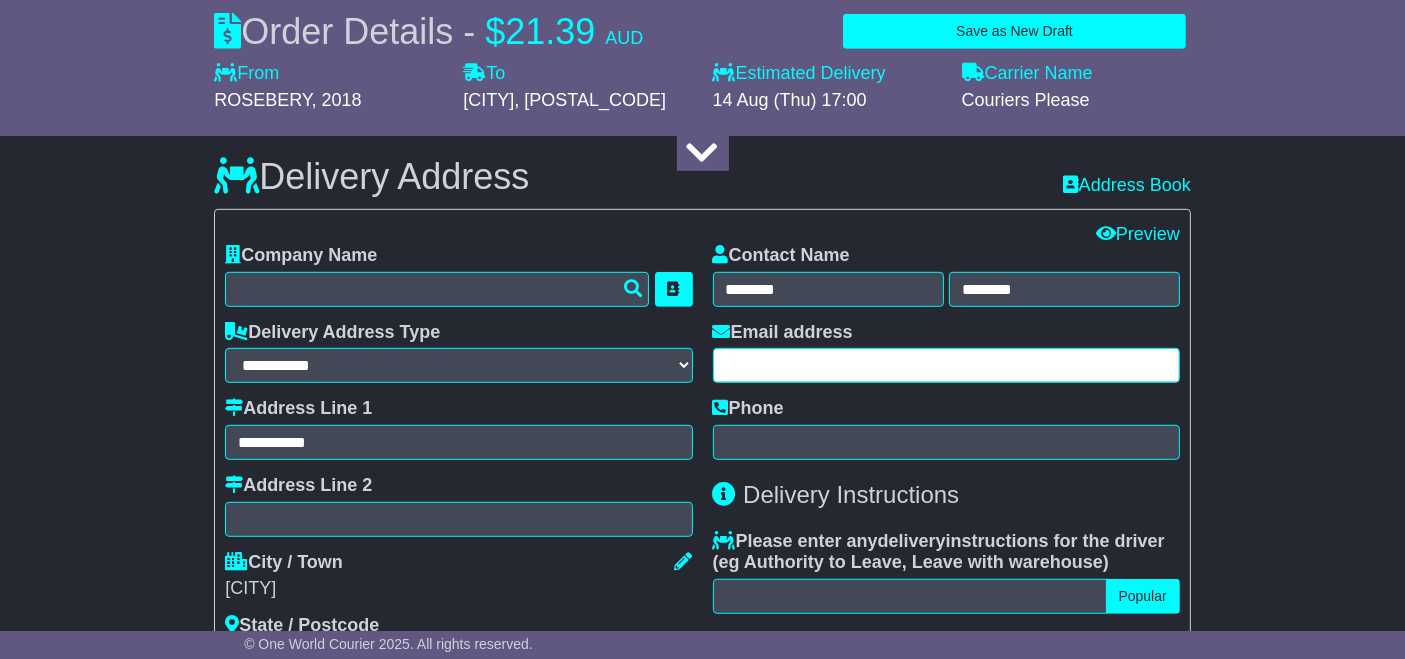 paste on "**********" 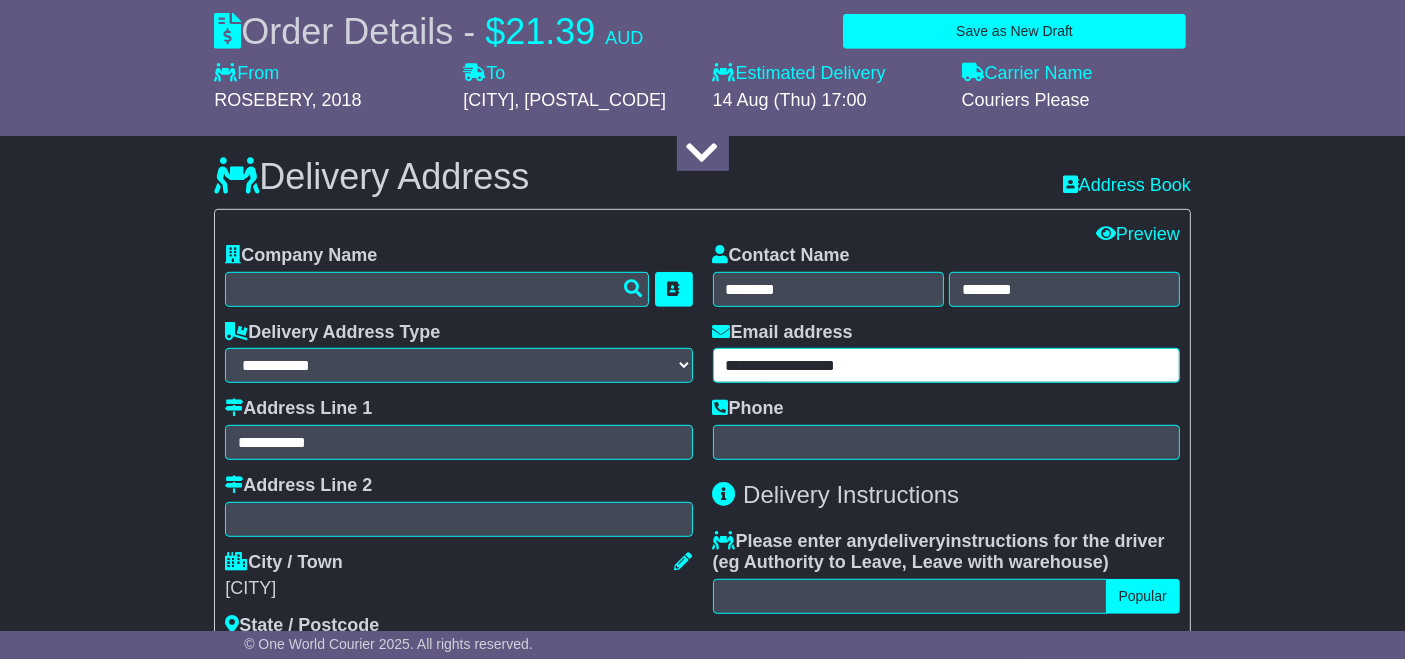 type on "**********" 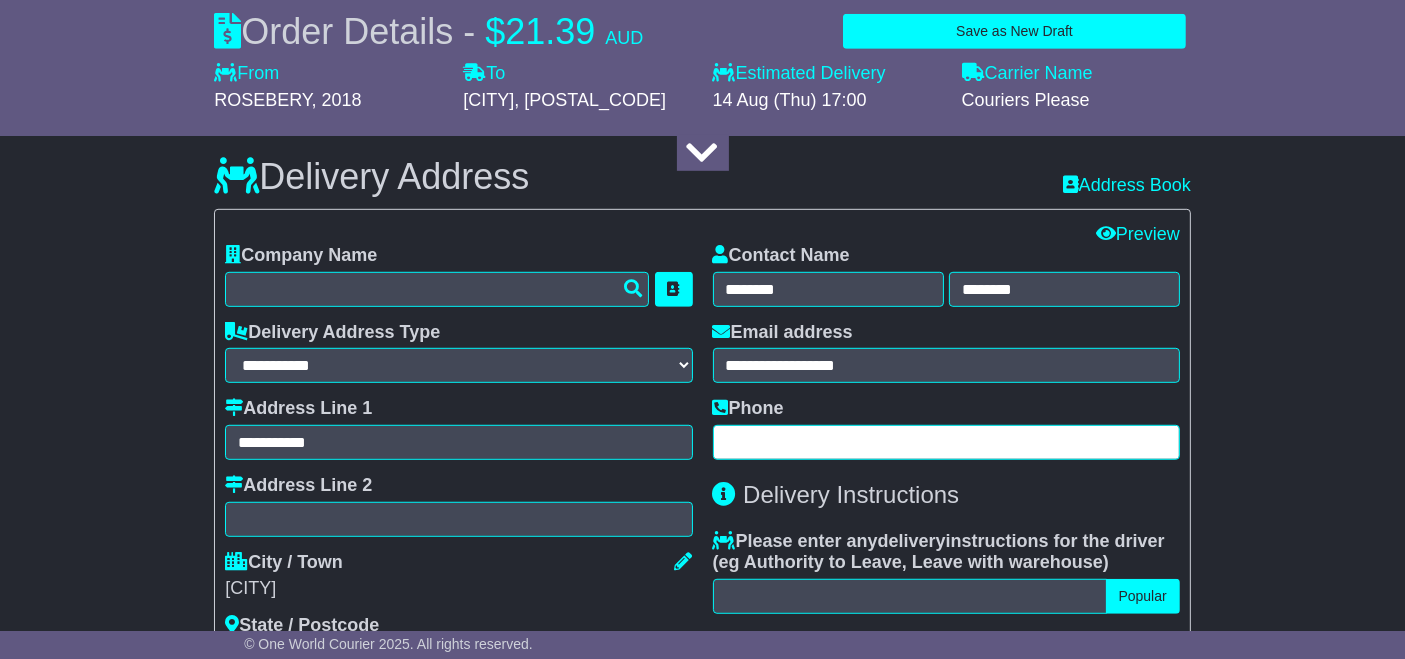 click at bounding box center (946, 442) 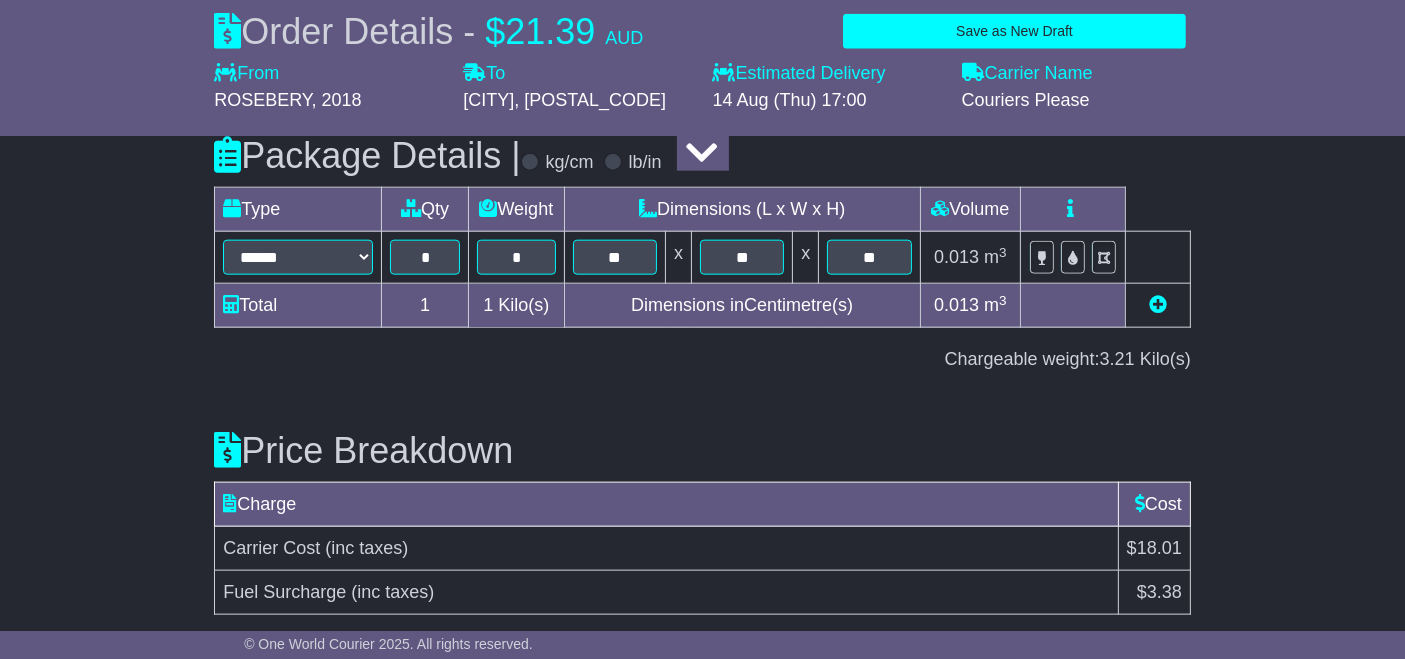 scroll, scrollTop: 2295, scrollLeft: 0, axis: vertical 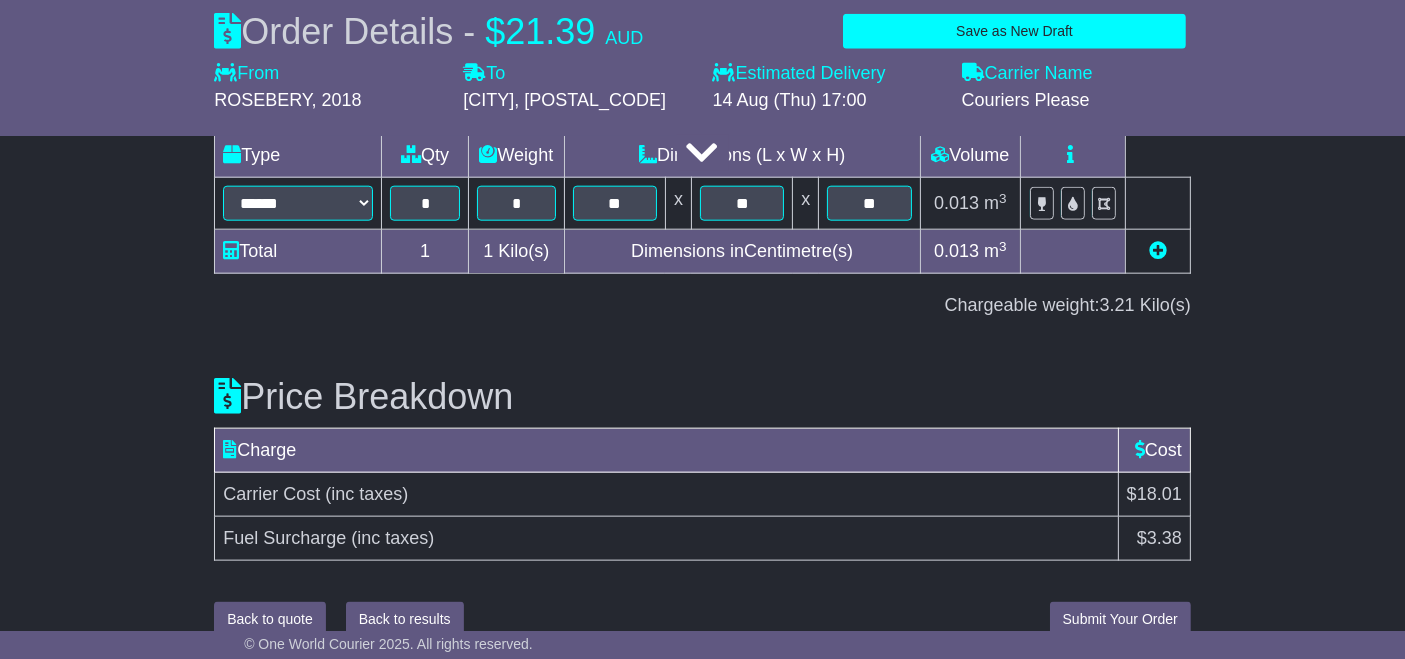 type on "**********" 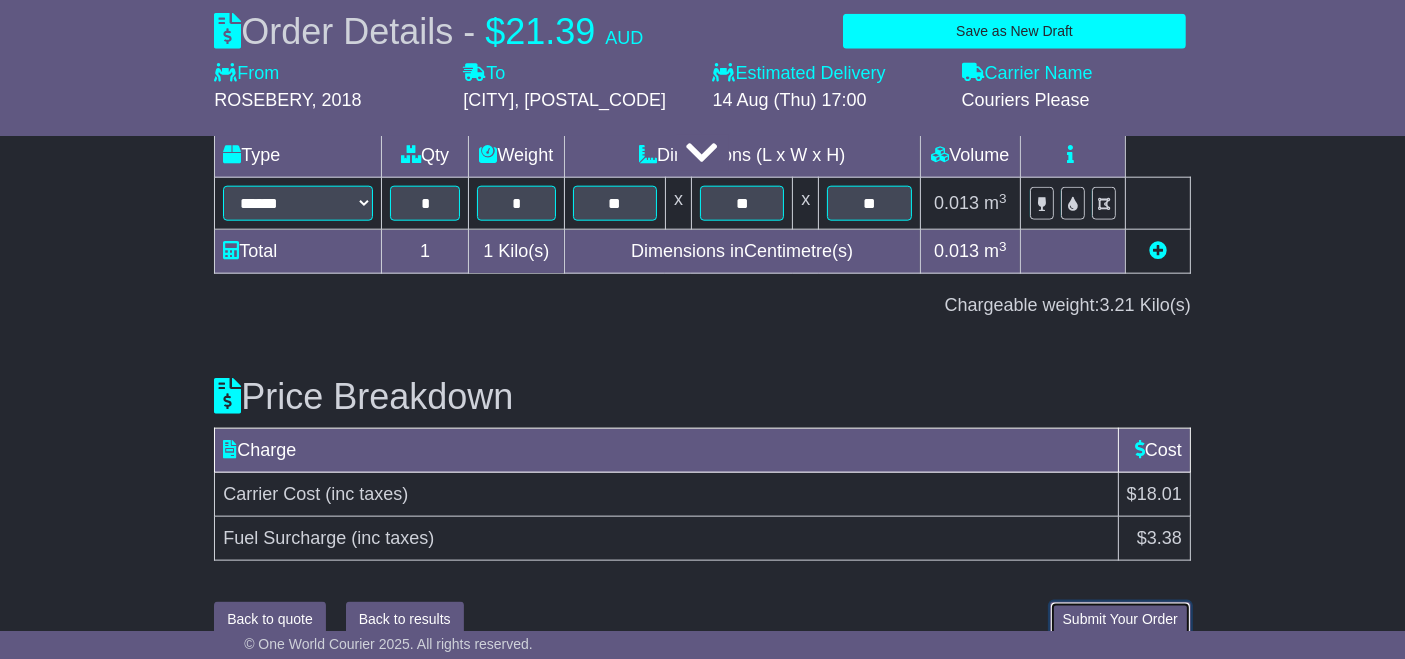 click on "Submit Your Order" at bounding box center [1120, 619] 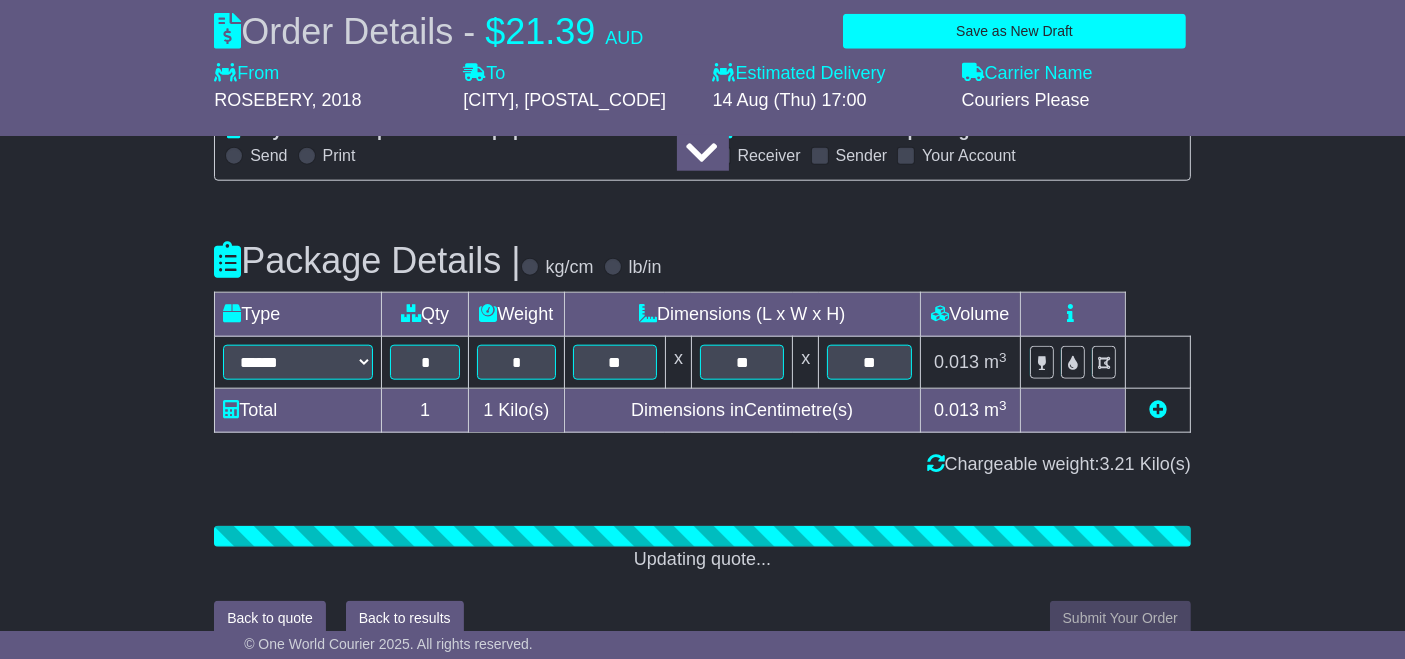 scroll, scrollTop: 2295, scrollLeft: 0, axis: vertical 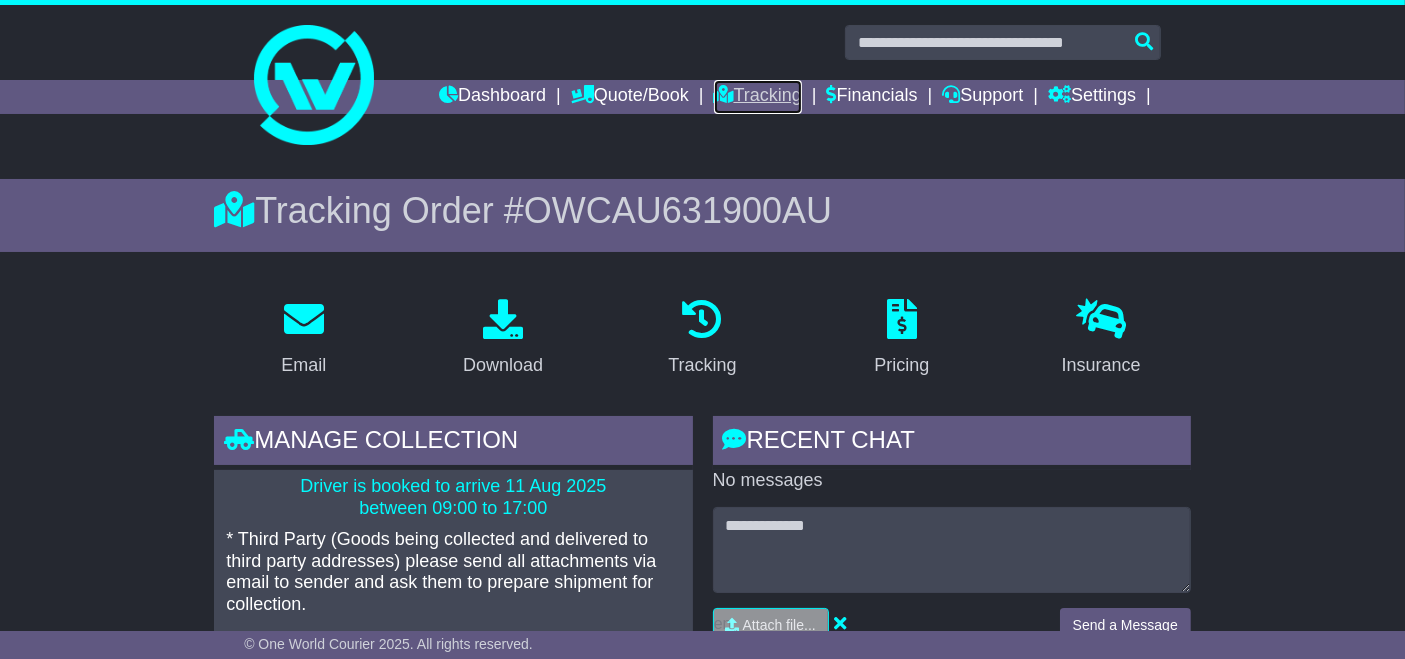 click on "Tracking" at bounding box center [758, 97] 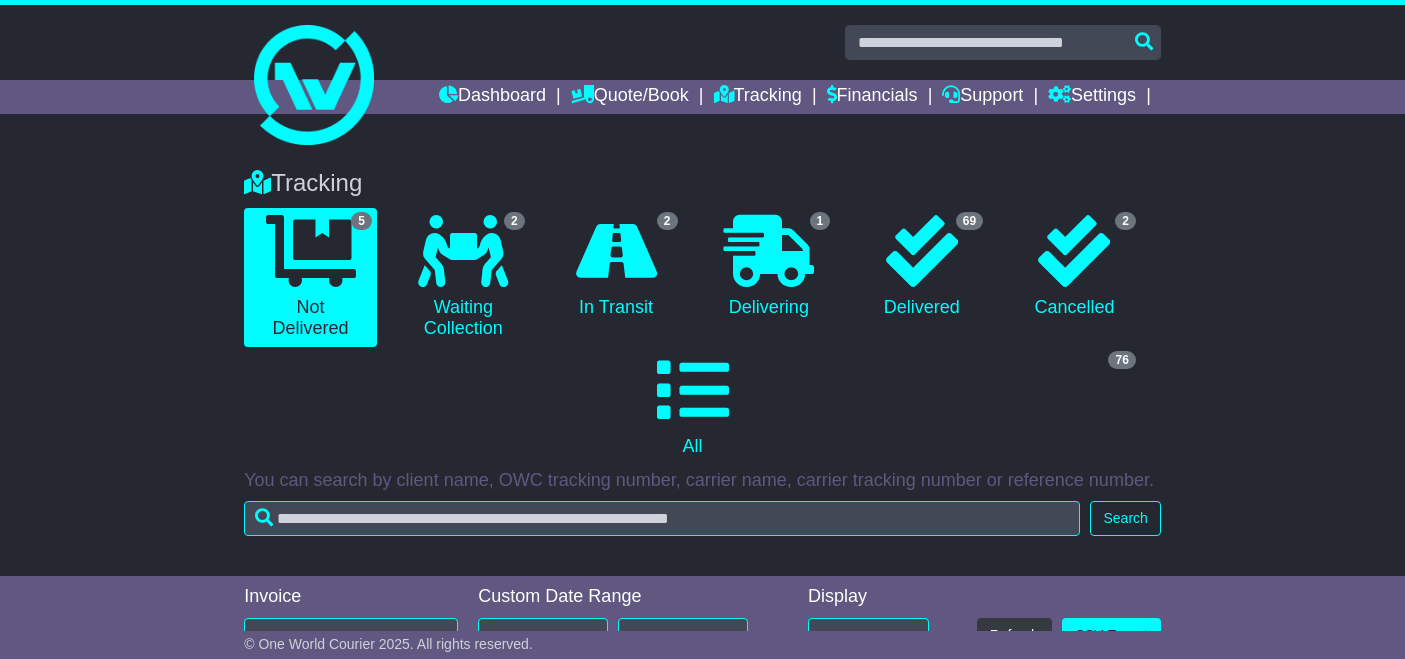 scroll, scrollTop: 420, scrollLeft: 0, axis: vertical 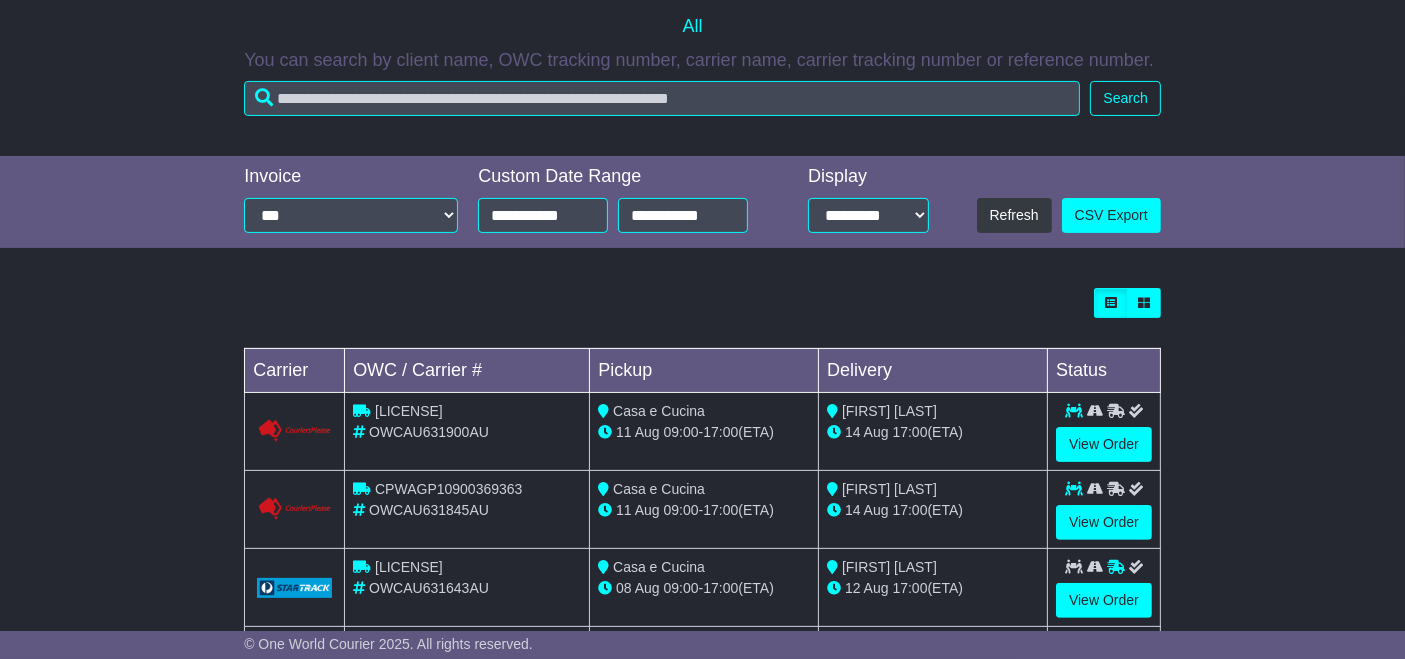 click on "[PASSPORT_NUMBER]" at bounding box center [409, 411] 